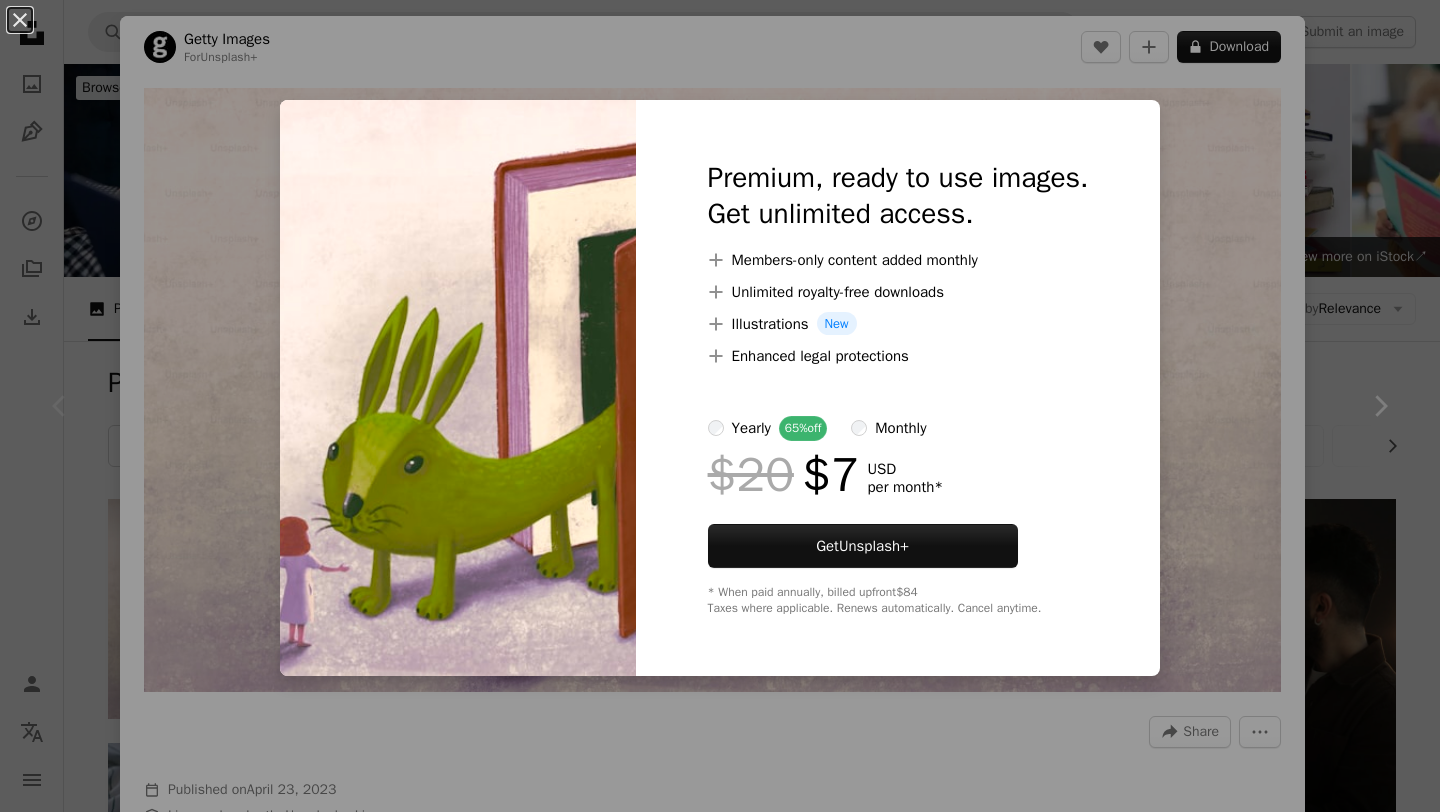 scroll, scrollTop: 196, scrollLeft: 0, axis: vertical 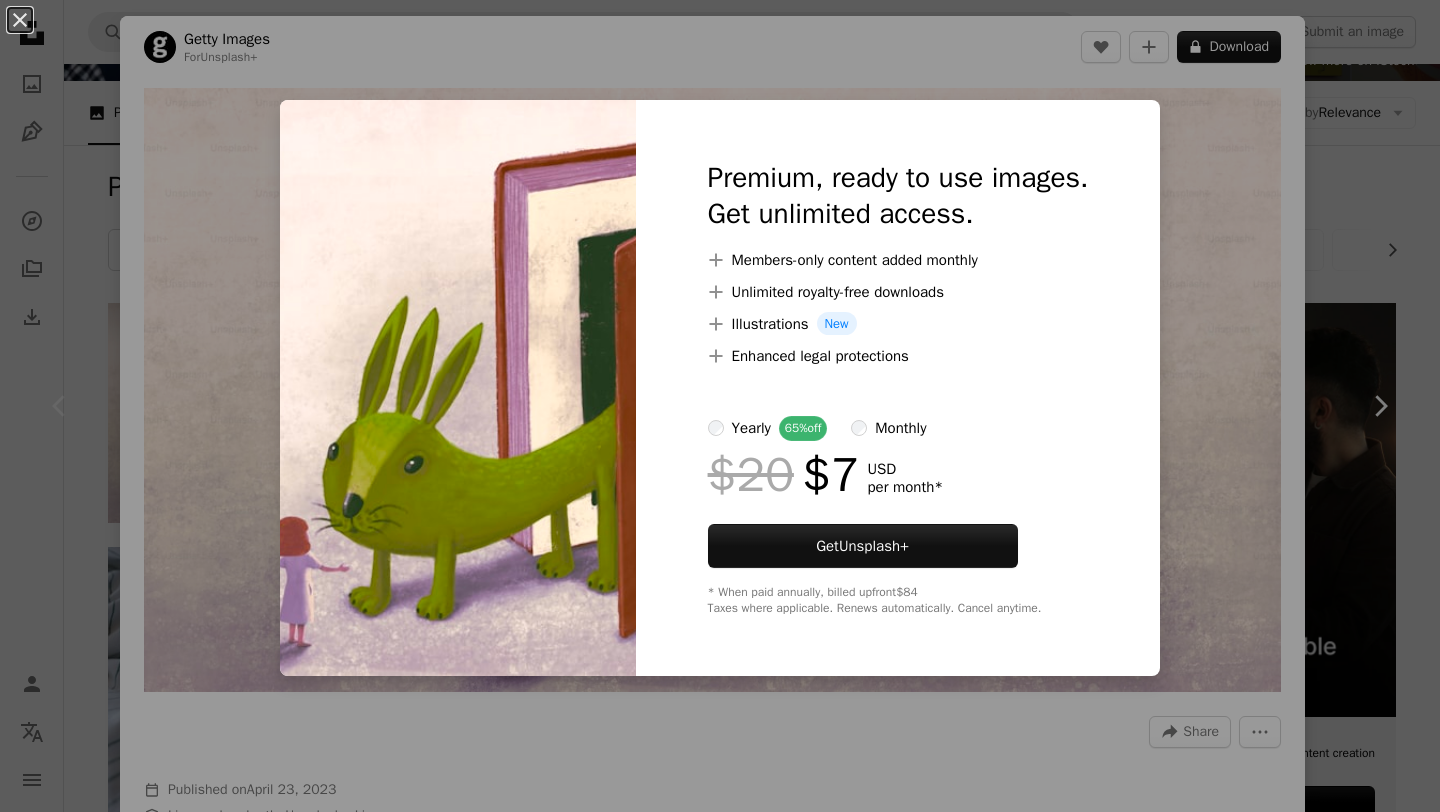 click on "An X shape Premium, ready to use images. Get unlimited access. A plus sign Members-only content added monthly A plus sign Unlimited royalty-free downloads A plus sign Illustrations  New A plus sign Enhanced legal protections yearly 65%  off monthly $20   $7 USD per month * Get  Unsplash+ * When paid annually, billed upfront  $84 Taxes where applicable. Renews automatically. Cancel anytime." at bounding box center (720, 406) 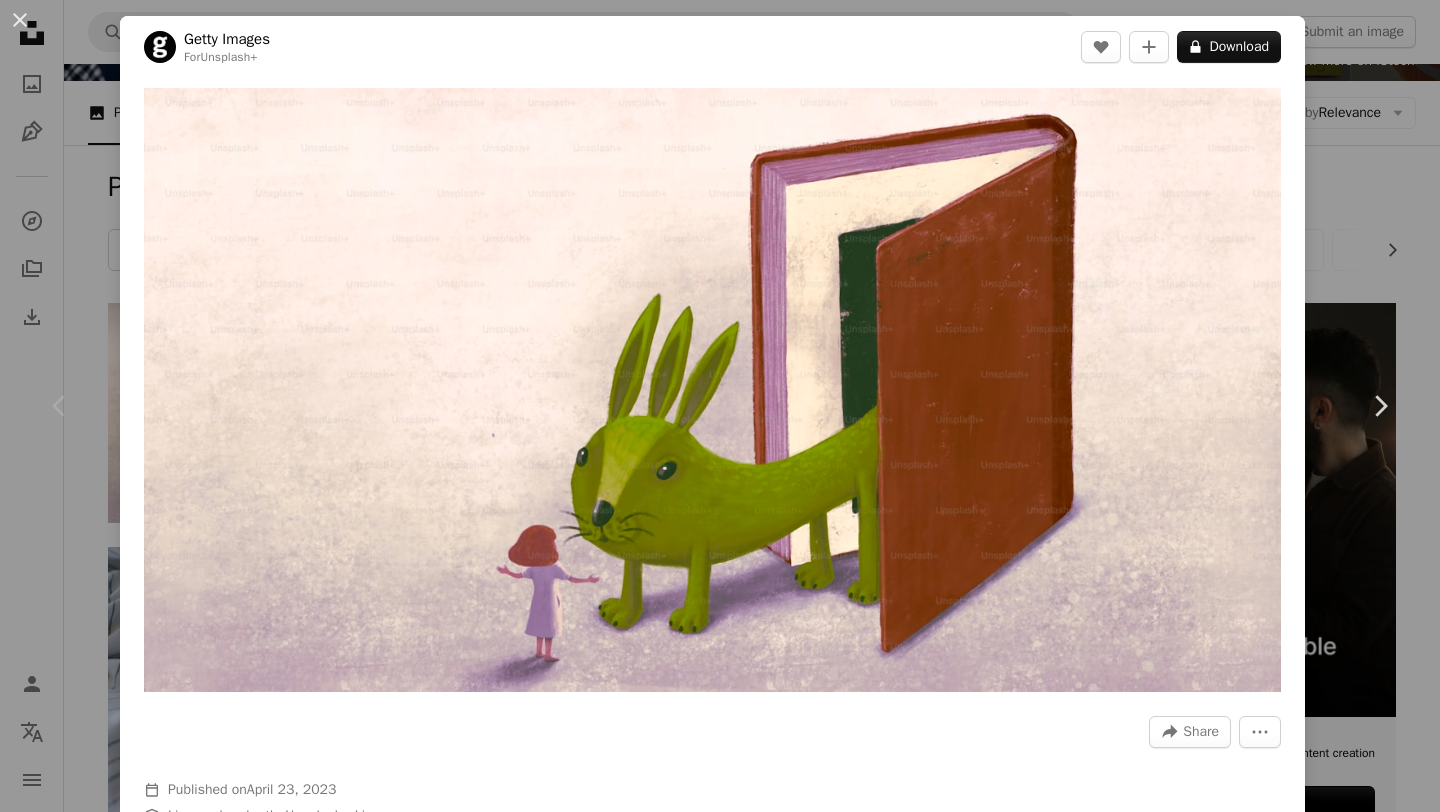 click on "An X shape Chevron left Chevron right [FIRST] [LAST] For  Unsplash+ A heart A plus sign A lock Download Zoom in A forward-right arrow Share More Actions Calendar outlined Published on  April 23, 2023 Safety Licensed under the  Unsplash+ License book cartoon learning oil painting creativity ideas philosophy horizontal childhood playing dreaming concepts acrylic painting day dreaming aspirations art product Free pictures From this series Plus sign for Unsplash+ Related images Plus sign for Unsplash+ A heart A plus sign [FIRST] [LAST] For  Unsplash+ A lock Download Plus sign for Unsplash+ A heart A plus sign [FIRST] [LAST] For  Unsplash+ A lock Download Plus sign for Unsplash+ A heart A plus sign [FIRST] [LAST] For  Unsplash+ A lock Download Plus sign for Unsplash+ A heart A plus sign [FIRST] [LAST] For  Unsplash+ A lock Download Plus sign for Unsplash+ A heart A plus sign [FIRST] [LAST] For" at bounding box center (720, 406) 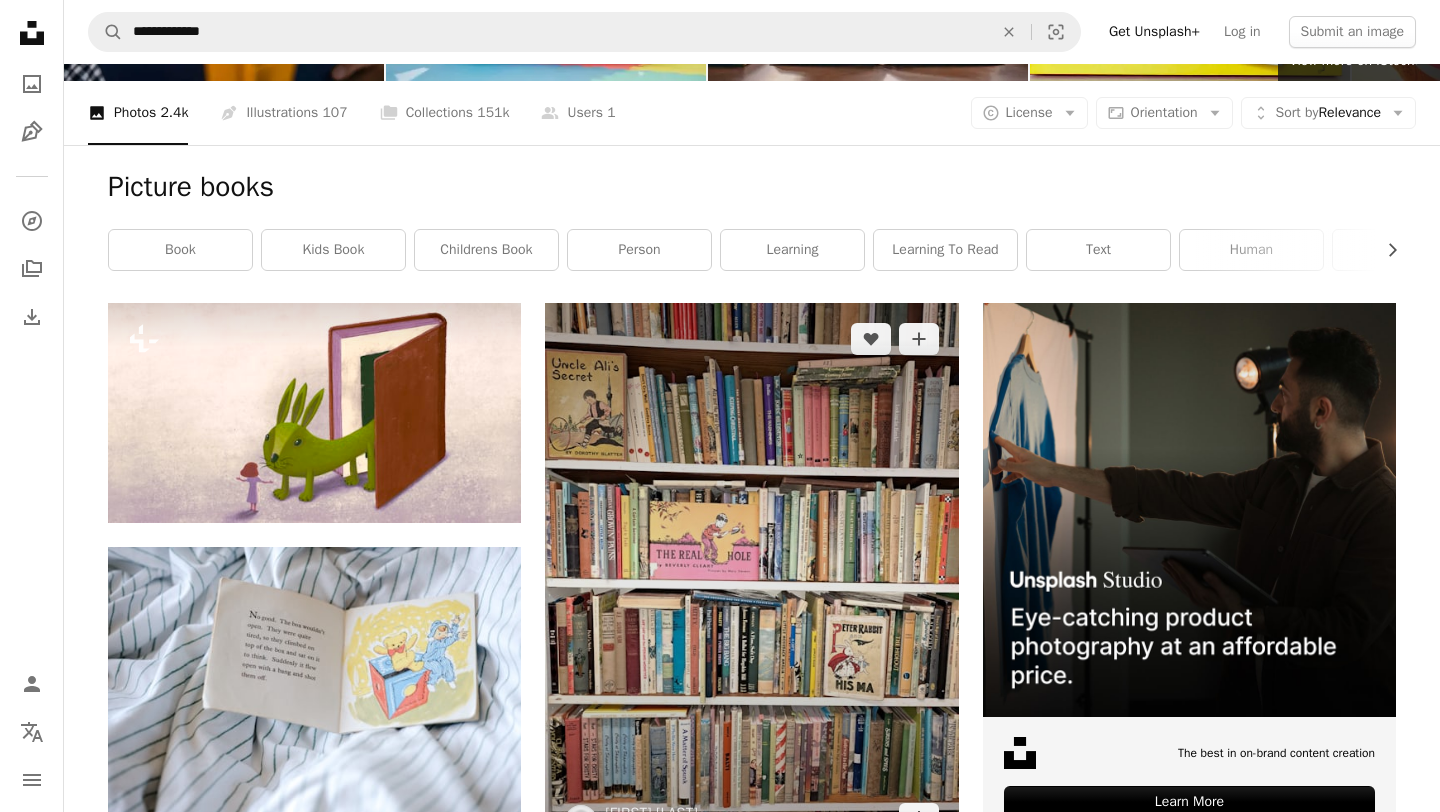 click at bounding box center (751, 578) 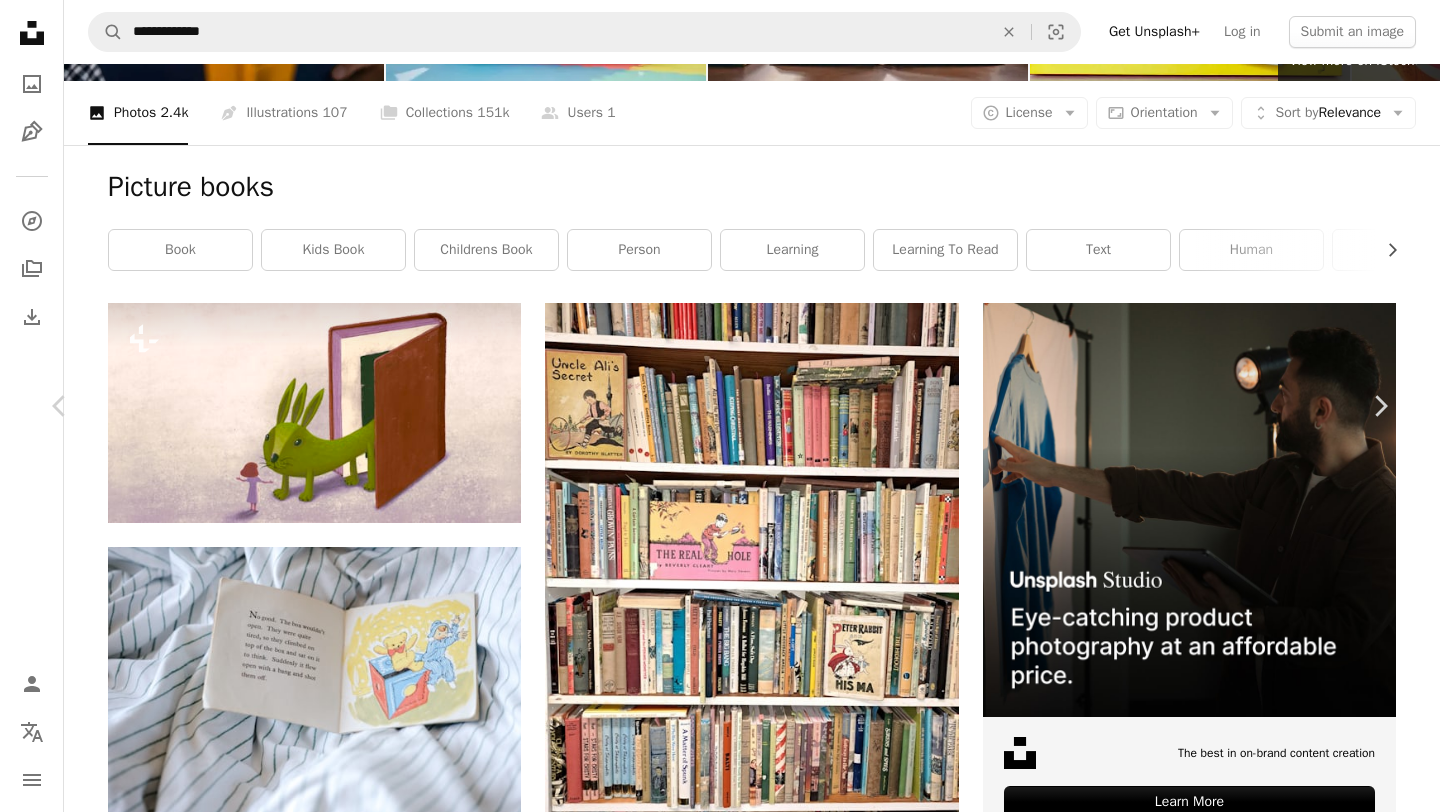 click on "An X shape Chevron left Chevron right [FIRST] [LAST] Available for hire A checkmark inside of a circle A heart A plus sign Download free Chevron down Zoom in Views 78,475 Downloads 1,665 A forward-right arrow Share Info icon Info More Actions Calendar outlined Published on  May 23, 2023 Camera samsung, SM-S536DL Safety Free to use under the  Unsplash License books old books bookcase bookshelves vintage books children's books colorful books books on shelf antique books bookcases book library furniture shelf indoors publication kids books HD Wallpapers Browse premium related images on iStock  |  Save 20% with code UNSPLASH20 View more on iStock  ↗️ Related images A heart A plus sign [FIRST] [LAST] Available for hire A checkmark inside of a circle Arrow pointing down A heart A plus sign [FIRST] [LAST] Arrow pointing down A heart A plus sign [FIRST] [LAST] Available for hire A checkmark inside of a circle Arrow pointing down Plus sign for Unsplash+ A heart A plus sign [FIRST] [LAST] For  Unsplash+ A lock Download" at bounding box center (720, 5488) 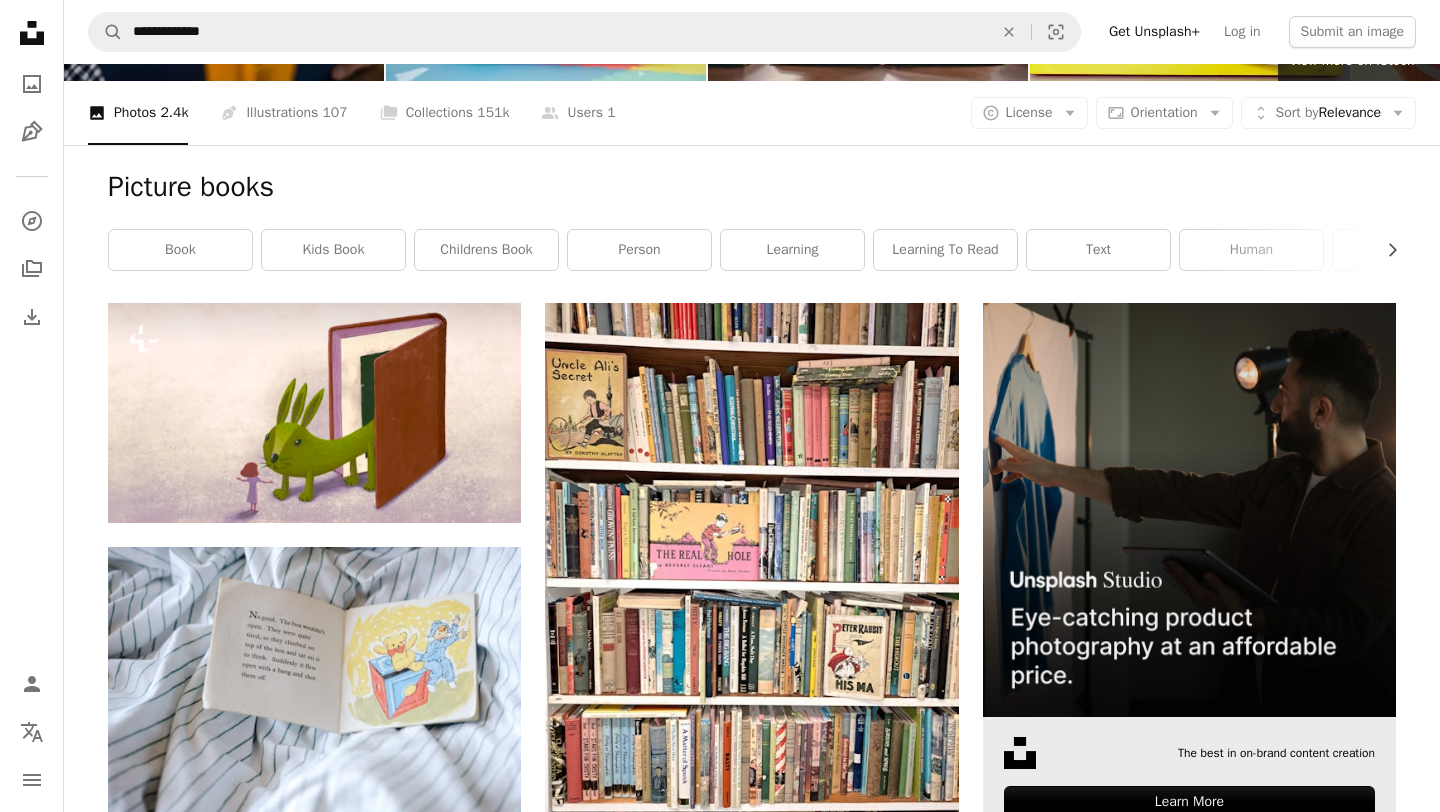 scroll, scrollTop: 463, scrollLeft: 0, axis: vertical 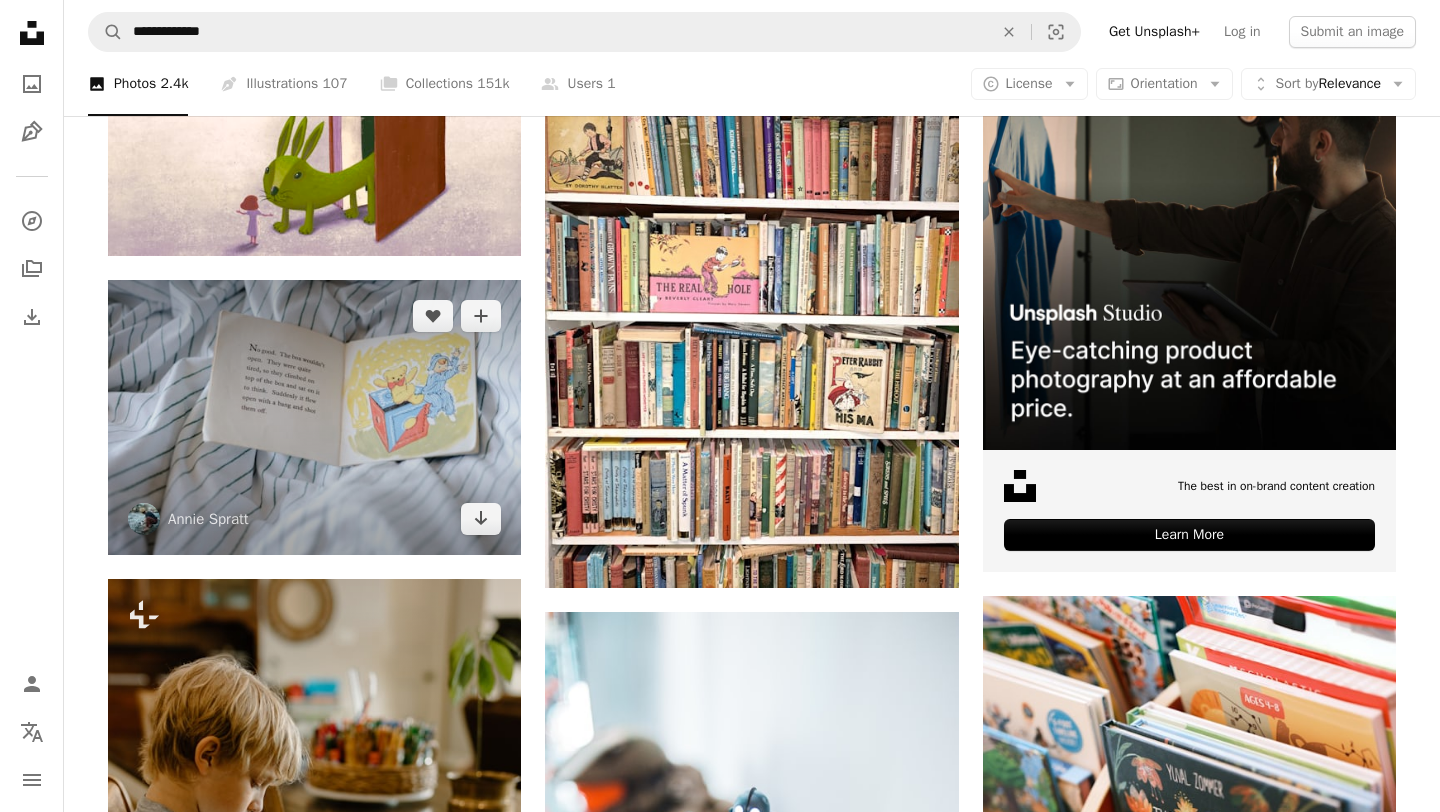 click at bounding box center (314, 417) 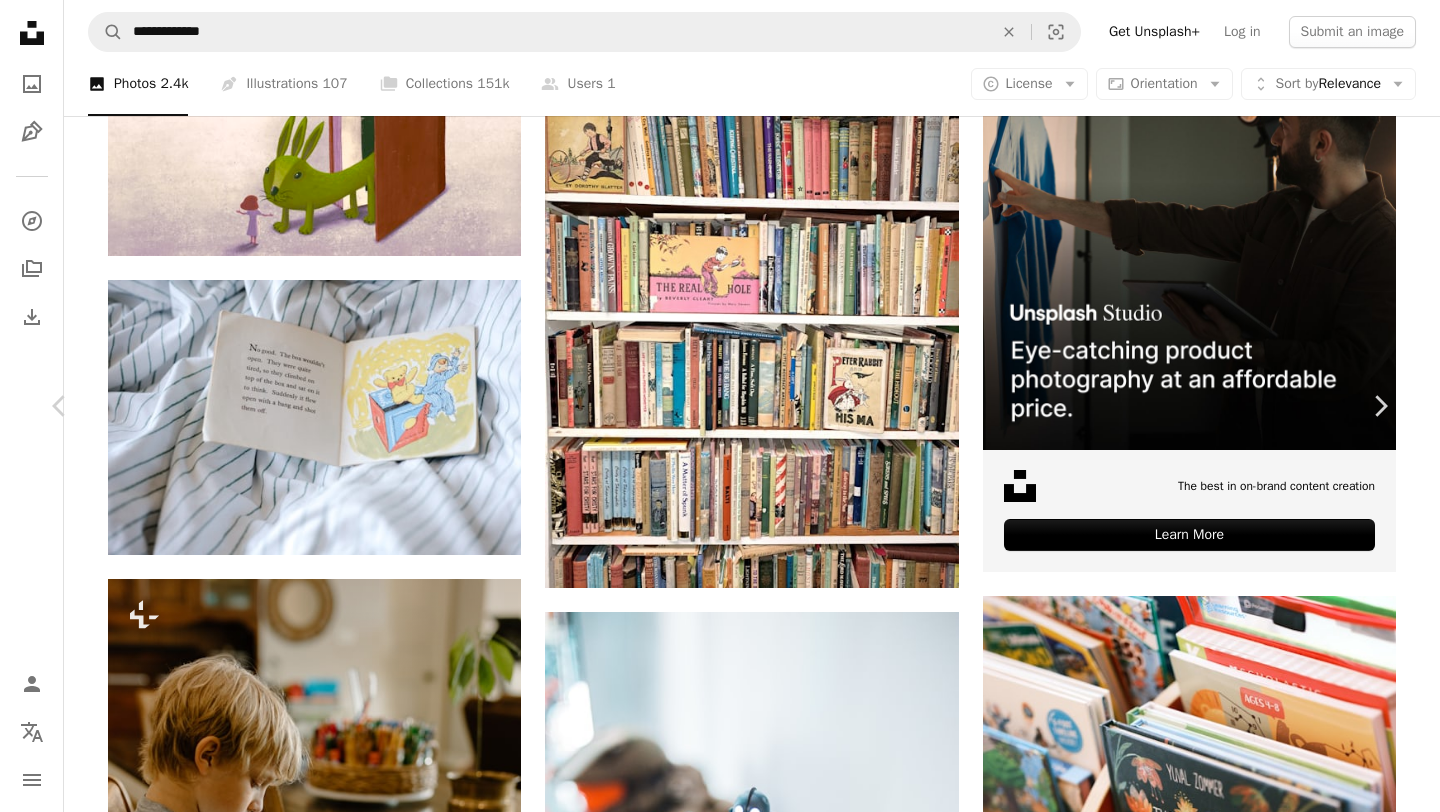 click on "A forward-right arrow Share Info icon Info More Actions Calendar outlined Published on  [DATE] Camera NIKON CORPORATION, NIKON Z 7 Safety Free to use under the  Unsplash License book retro 70s kids book childrens book grey clothing text home decor apparel document passport linen cushion id cards Free images Browse premium related images on iStock  |  Save 20% with code UNSPLASH20 View more on iStock  ↗ Related images A heart A plus sign [FIRST] Arrow pointing down A heart A plus sign [FIRST] Arrow pointing down A heart A plus sign [FIRST] Available for hire A checkmark inside of a circle Arrow pointing down A heart A plus sign [FIRST] Arrow pointing down A heart A plus sign [FIRST] Available for hire A checkmark inside of a circle Arrow pointing down A heart A plus sign [FIRST] Available for hire A checkmark inside of a circle" at bounding box center (720, 5221) 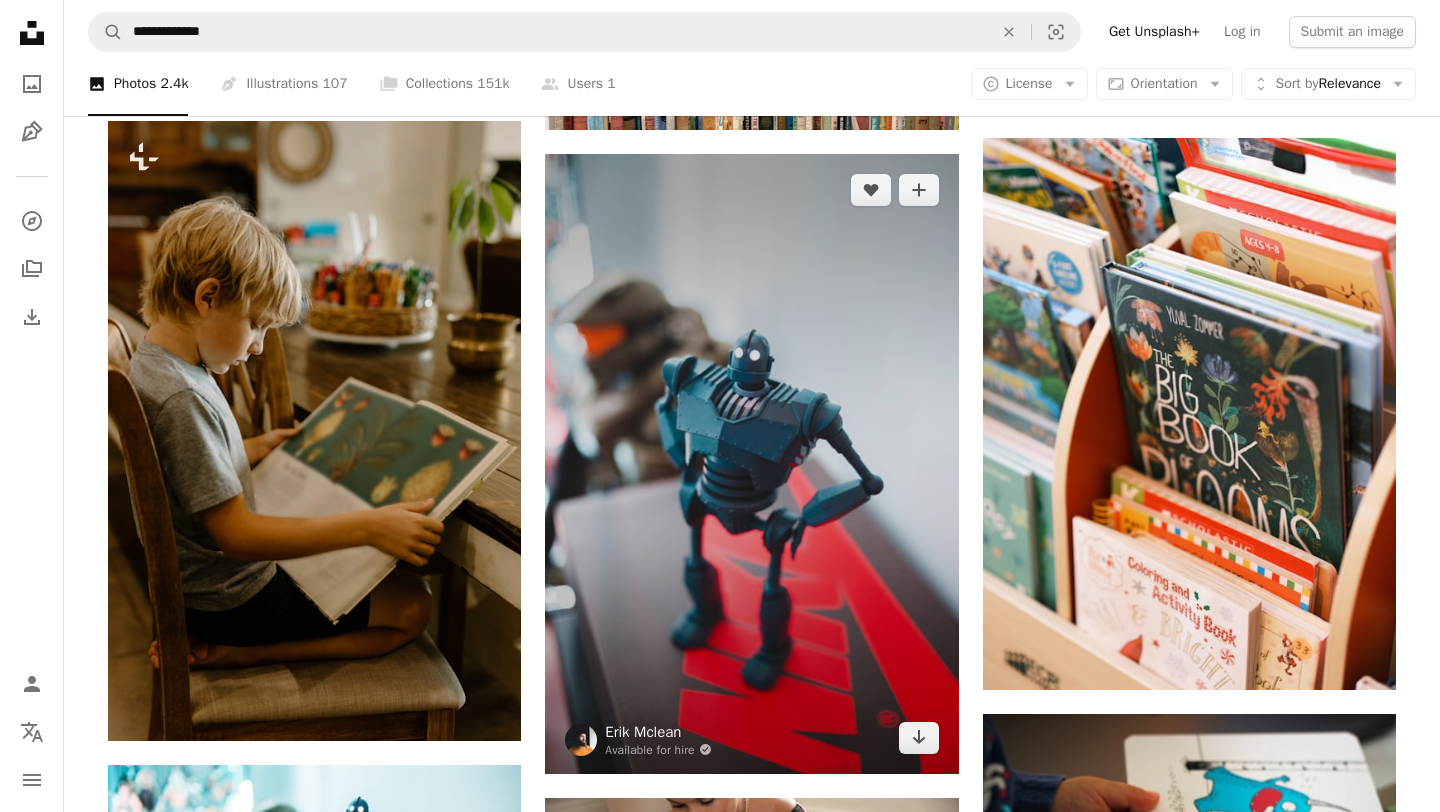 scroll, scrollTop: 897, scrollLeft: 0, axis: vertical 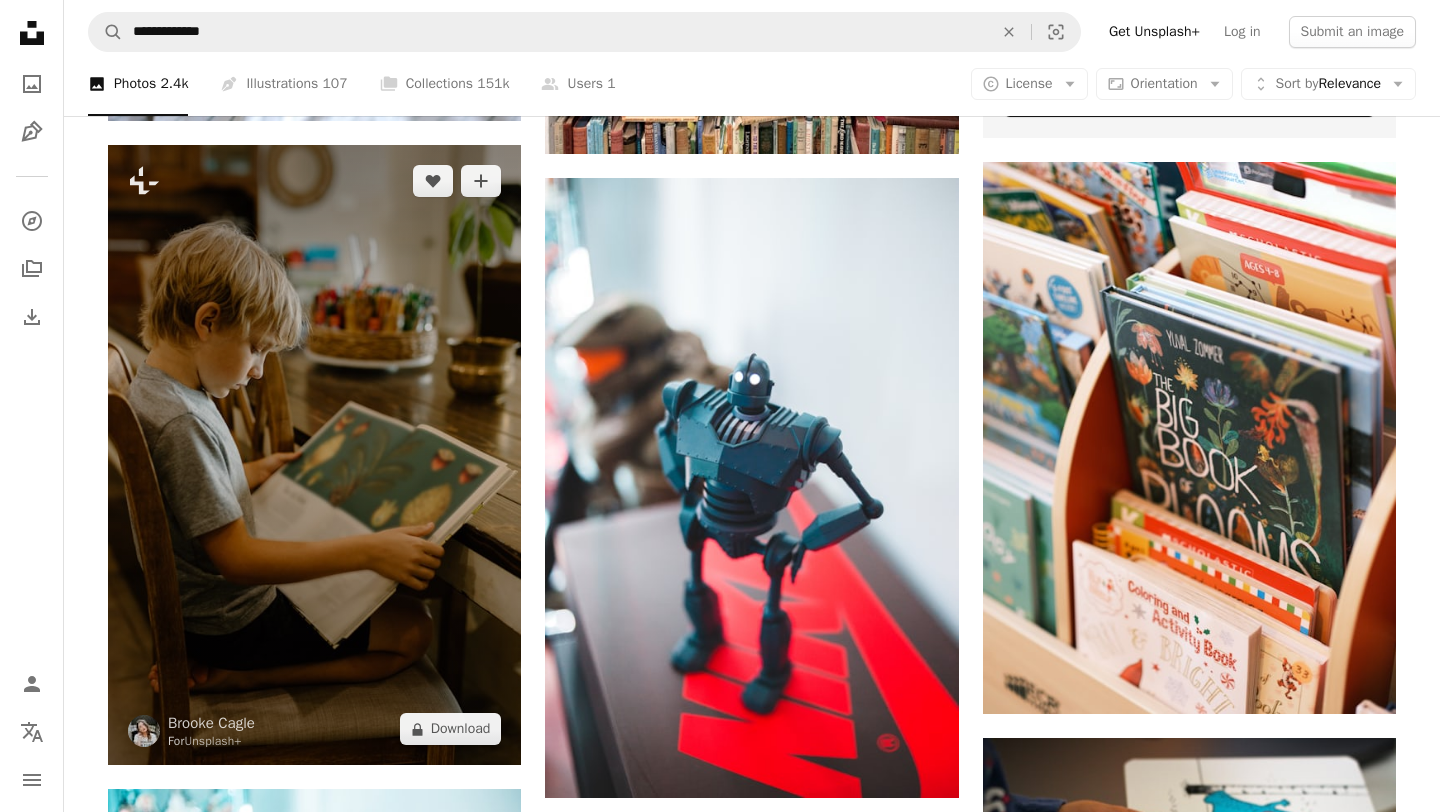 click at bounding box center [314, 455] 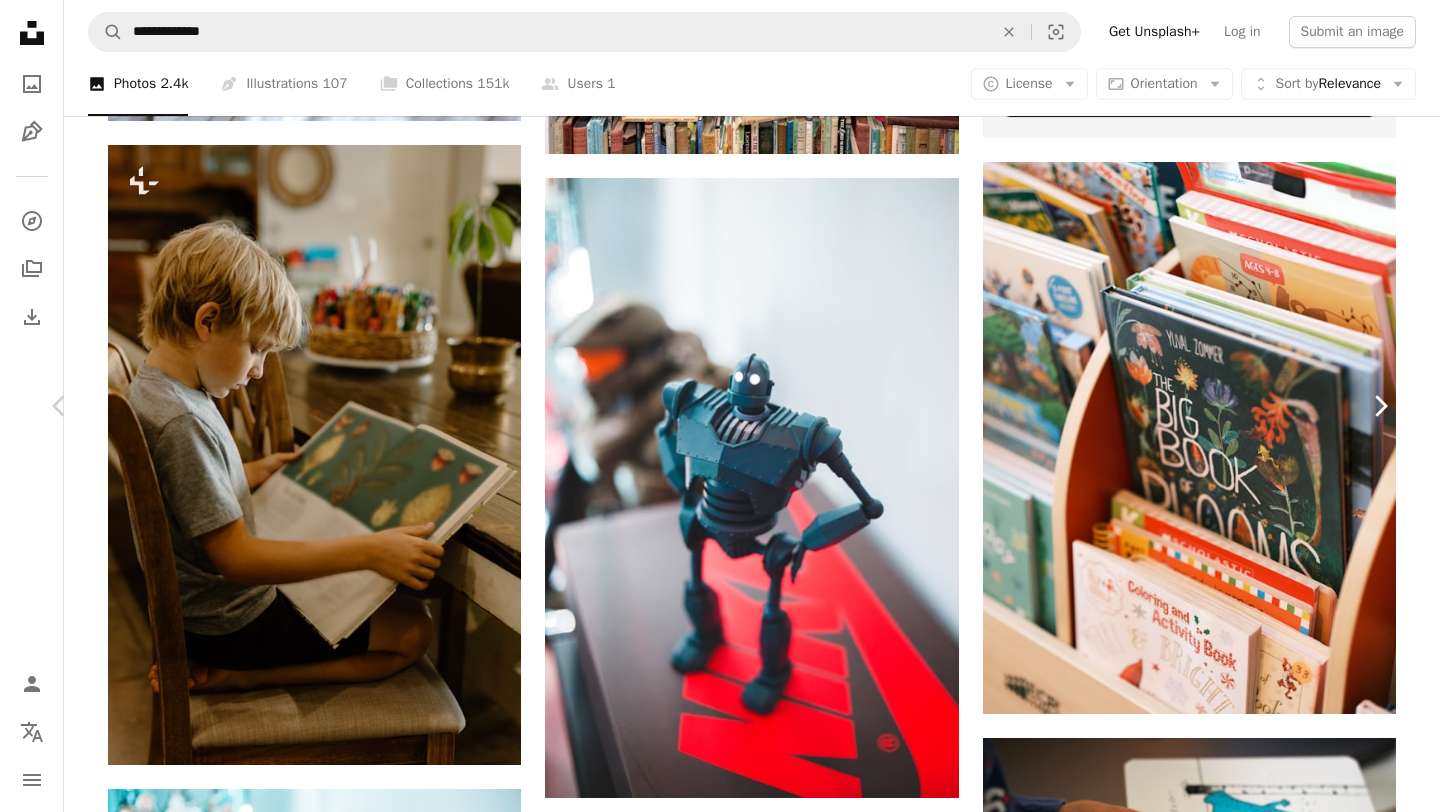 click on "Chevron right" at bounding box center (1380, 406) 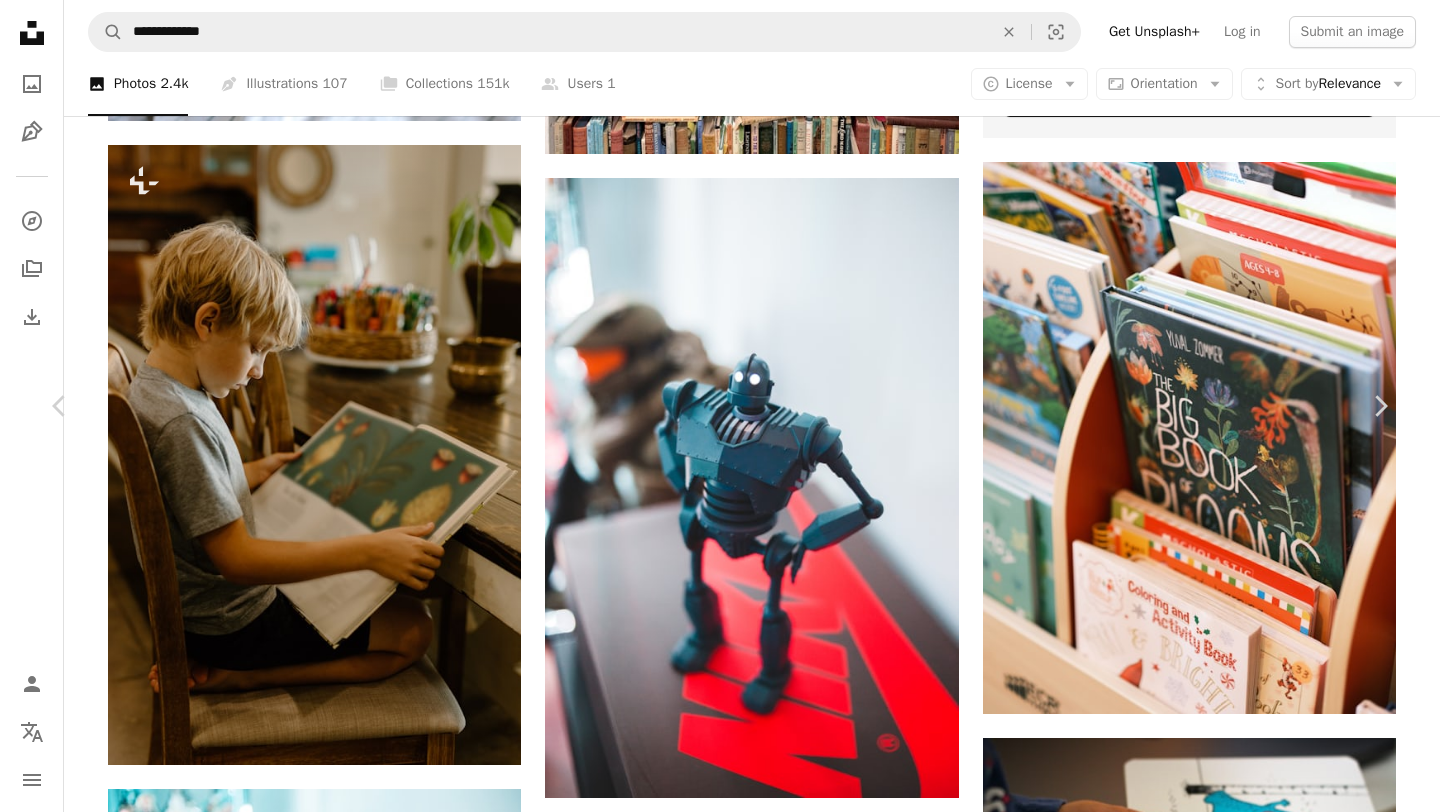 click on "A forward-right arrow Share Info icon Info More Actions Calendar outlined Published on  [DATE] Camera Canon, EOS 100D Safety Free to use under the  Unsplash License learning childrens book kid book learning to read human hand text brown finger Free pictures Browse premium related images on iStock  |  Save 20% with code UNSPLASH20 View more on iStock  ↗ Related images A heart A plus sign [FIRST] [LAST] Available for hire A checkmark inside of a circle Arrow pointing down A heart A plus sign [FIRST] [LAST] Available for hire A checkmark inside of a circle Arrow pointing down A heart A plus sign [FIRST] Arrow pointing down Plus sign for Unsplash+ A heart A plus sign Getty Images For  Unsplash+ A lock Download A heart A plus sign 2H Media Available for hire A checkmark inside of a circle" at bounding box center (720, 4787) 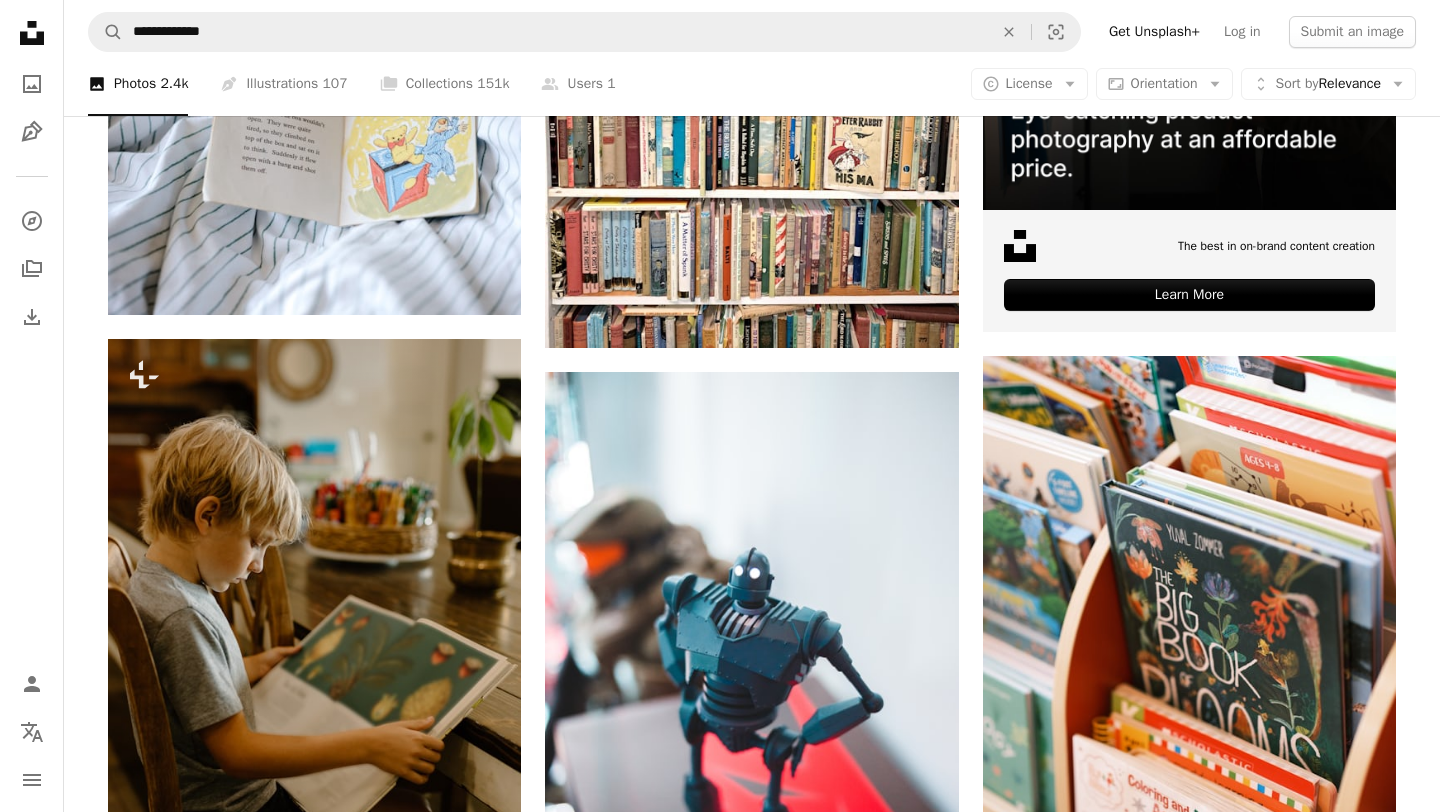 scroll, scrollTop: 191, scrollLeft: 0, axis: vertical 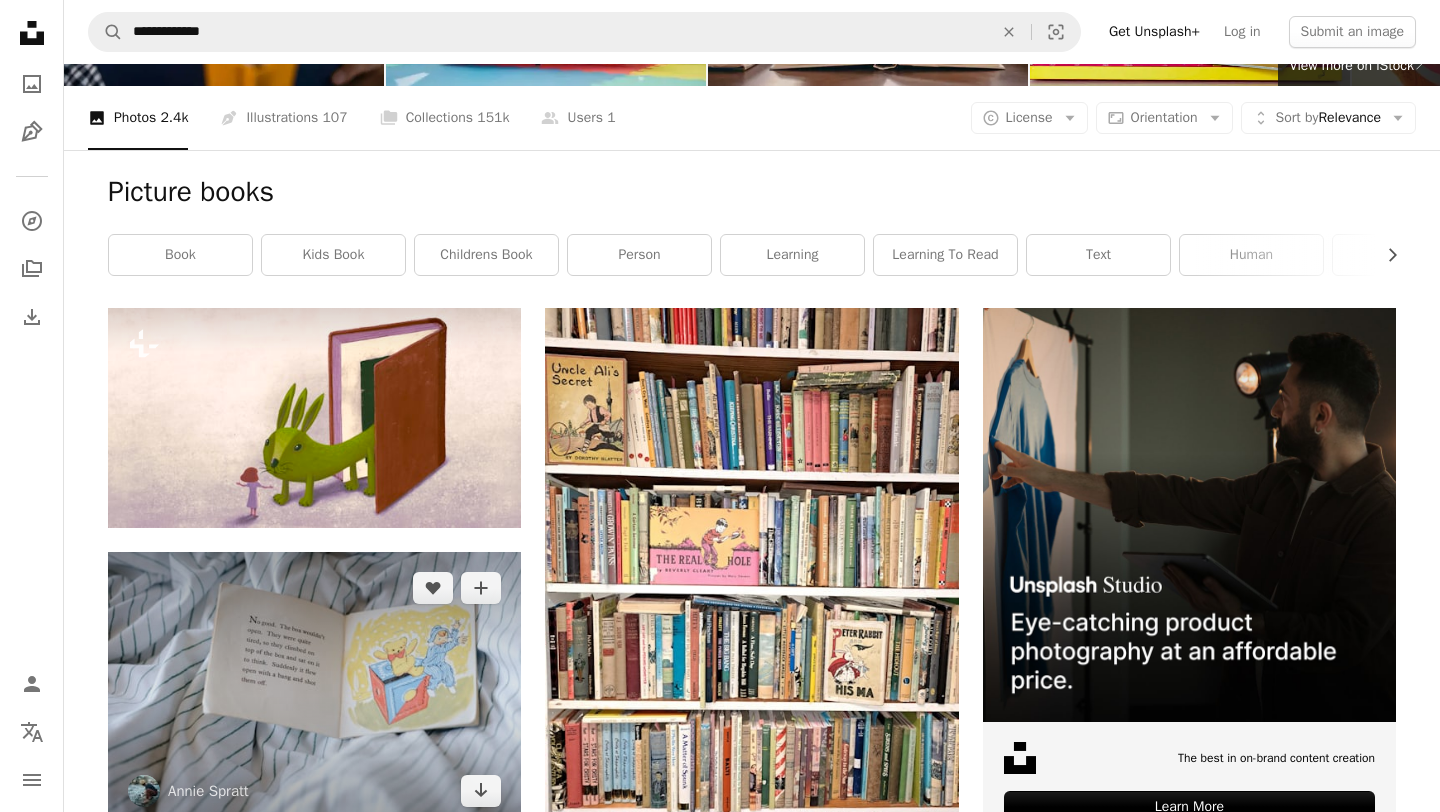 click at bounding box center [314, 689] 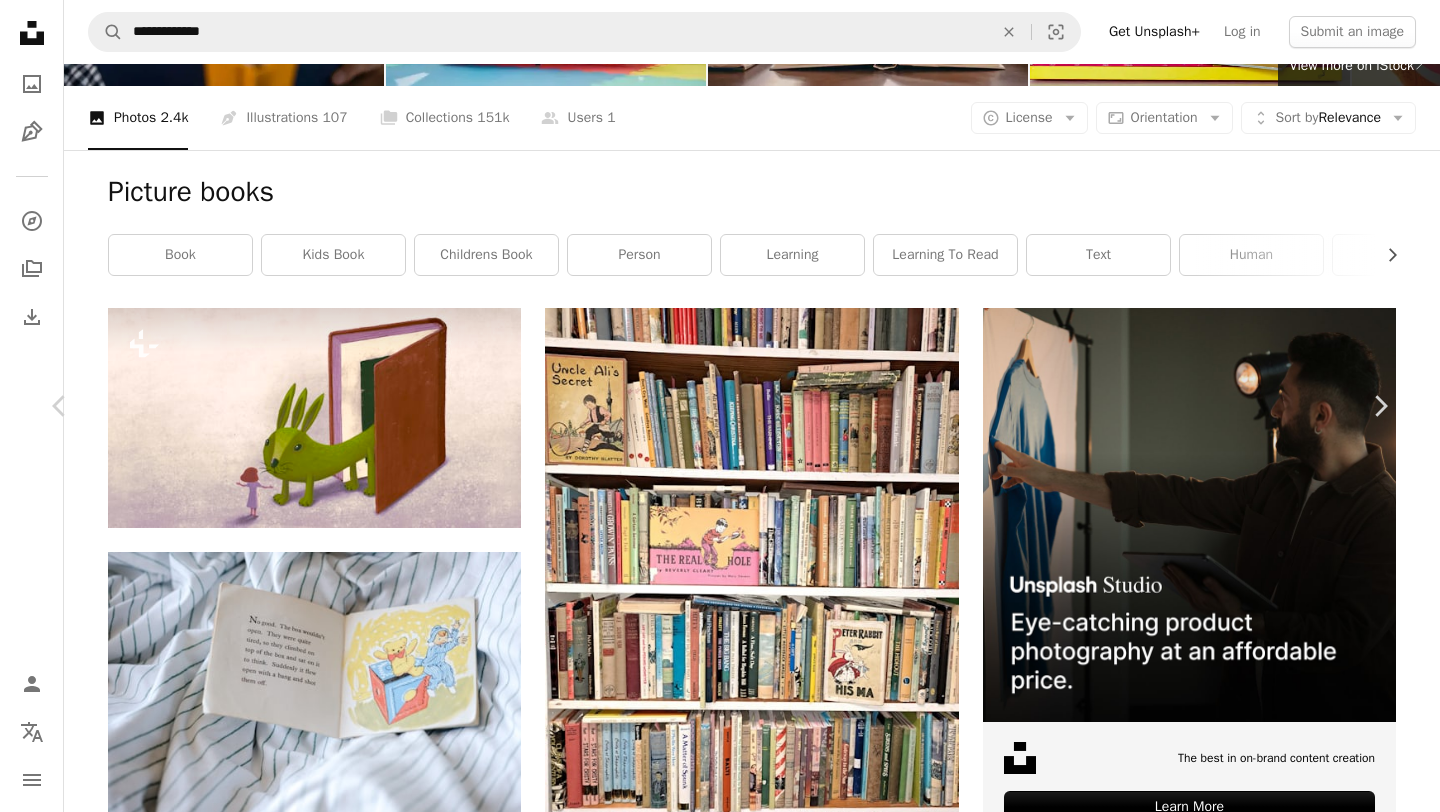 scroll, scrollTop: 0, scrollLeft: 0, axis: both 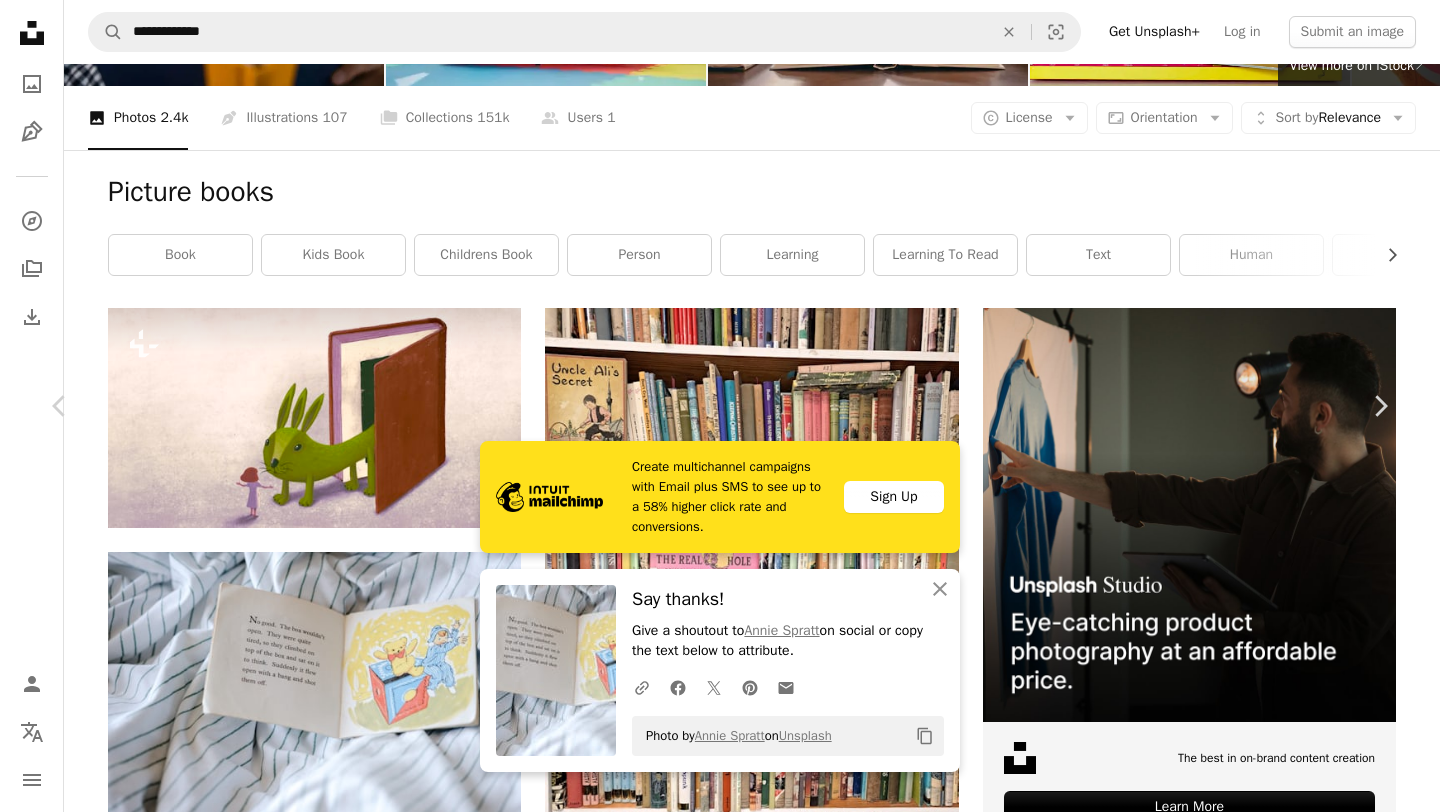 click on "More Actions" 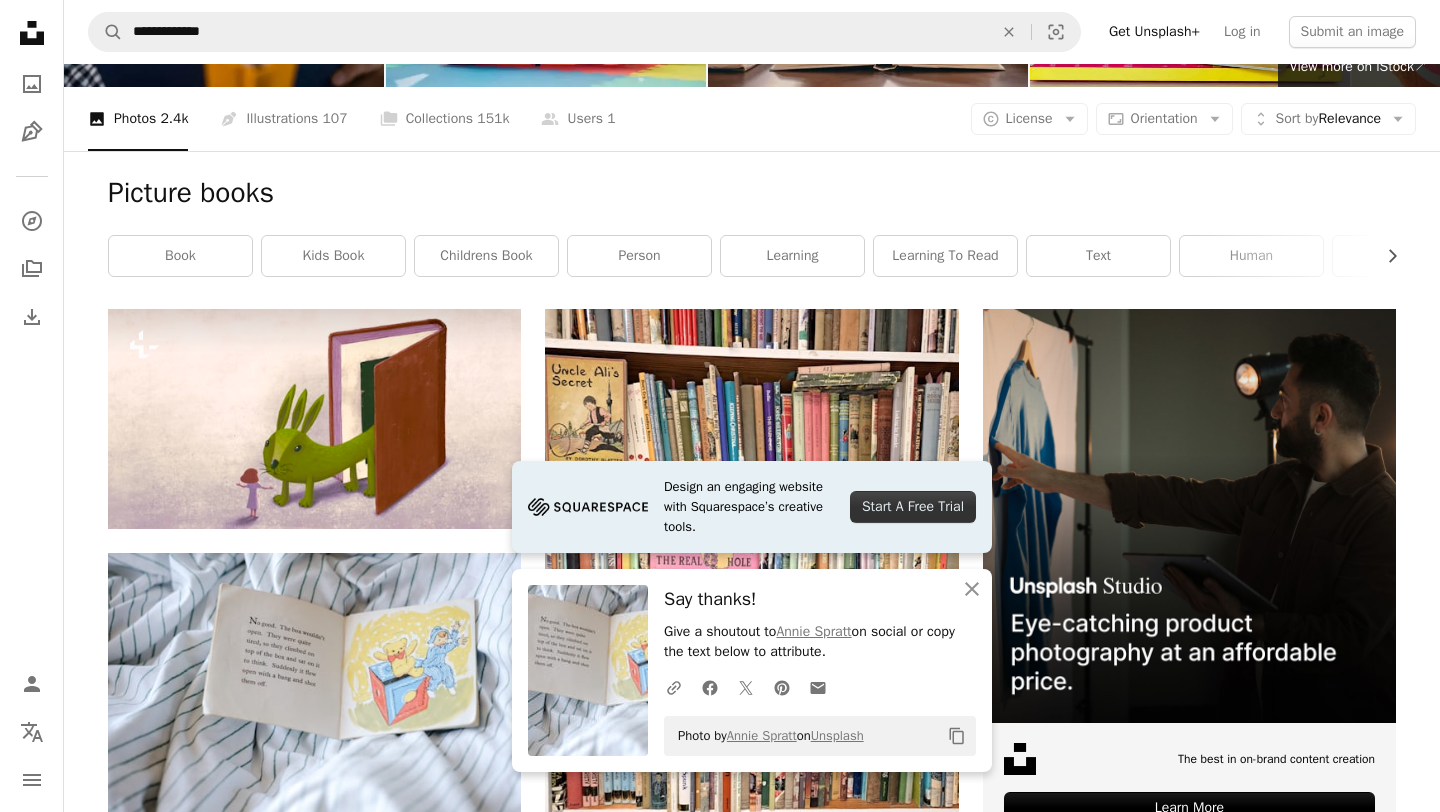 scroll, scrollTop: 0, scrollLeft: 0, axis: both 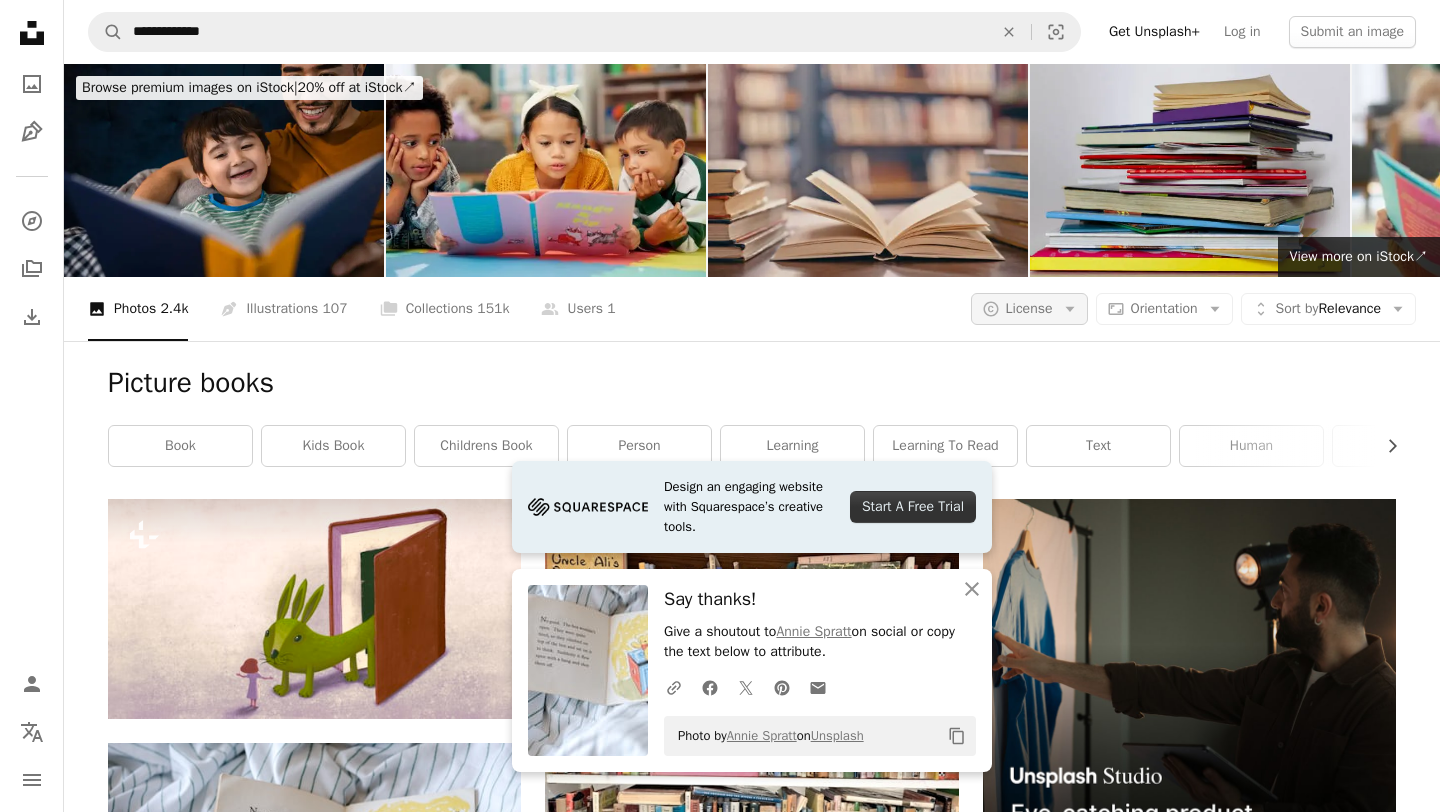 click on "A copyright icon © License Arrow down" at bounding box center [1029, 309] 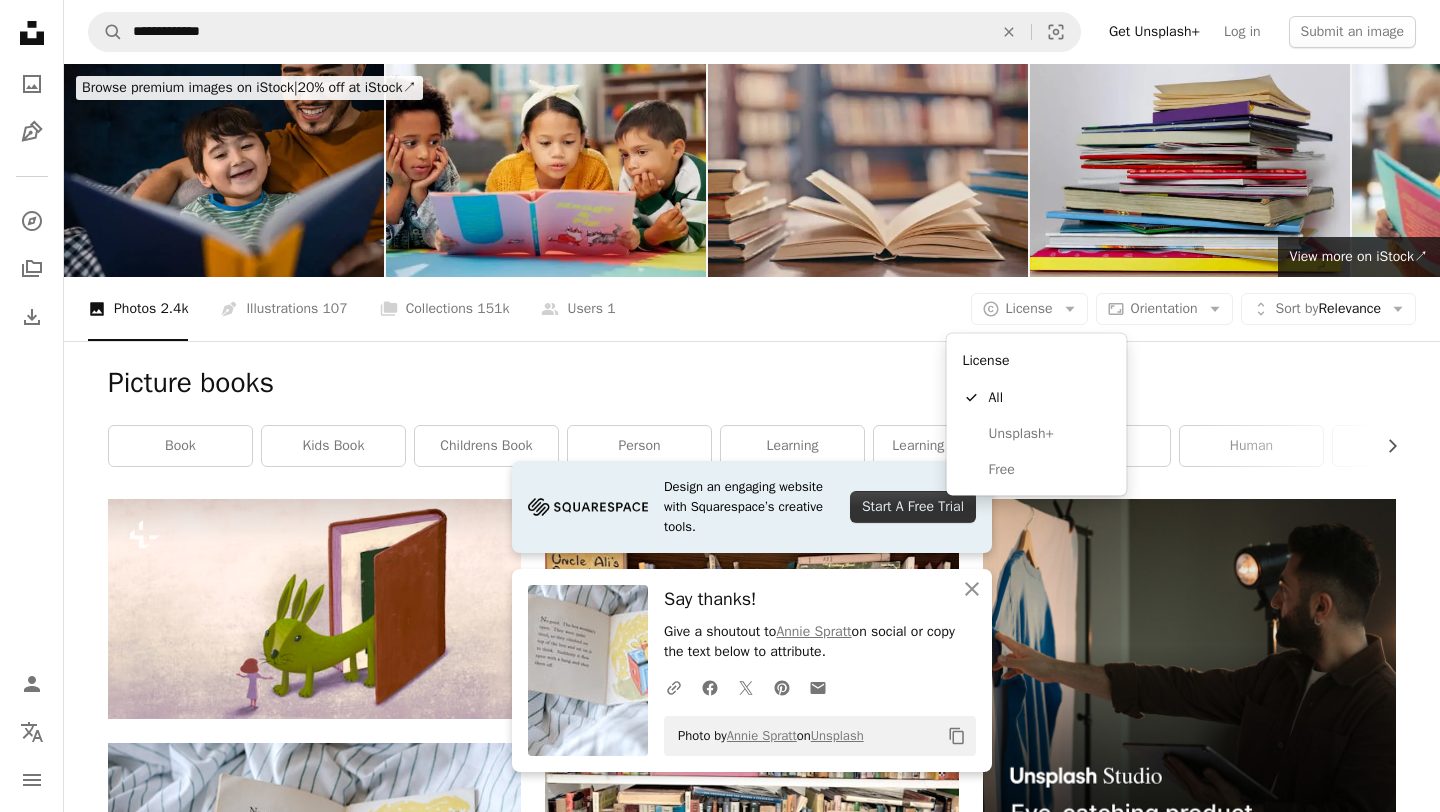 click on "License" at bounding box center (1037, 361) 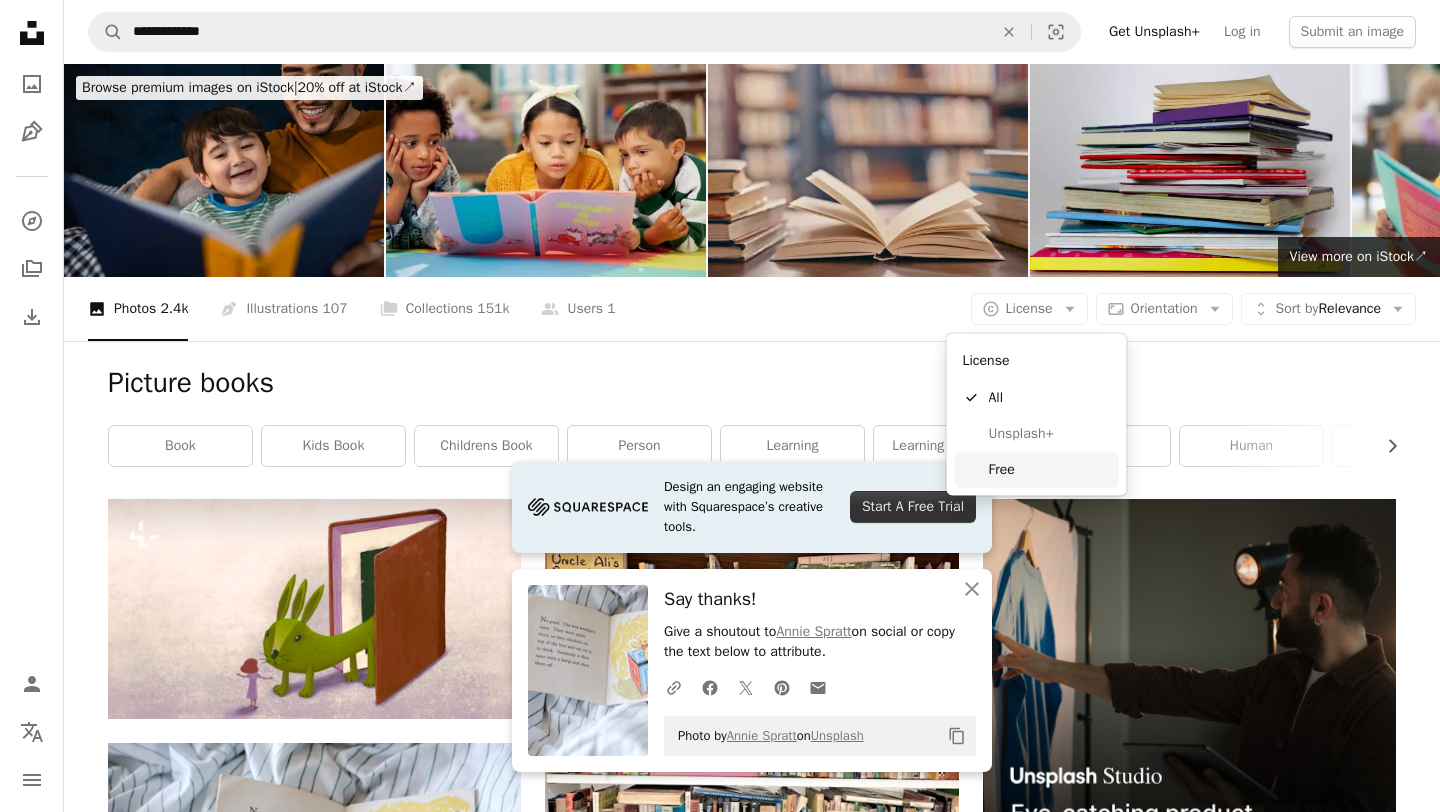 click on "Free" at bounding box center (1050, 469) 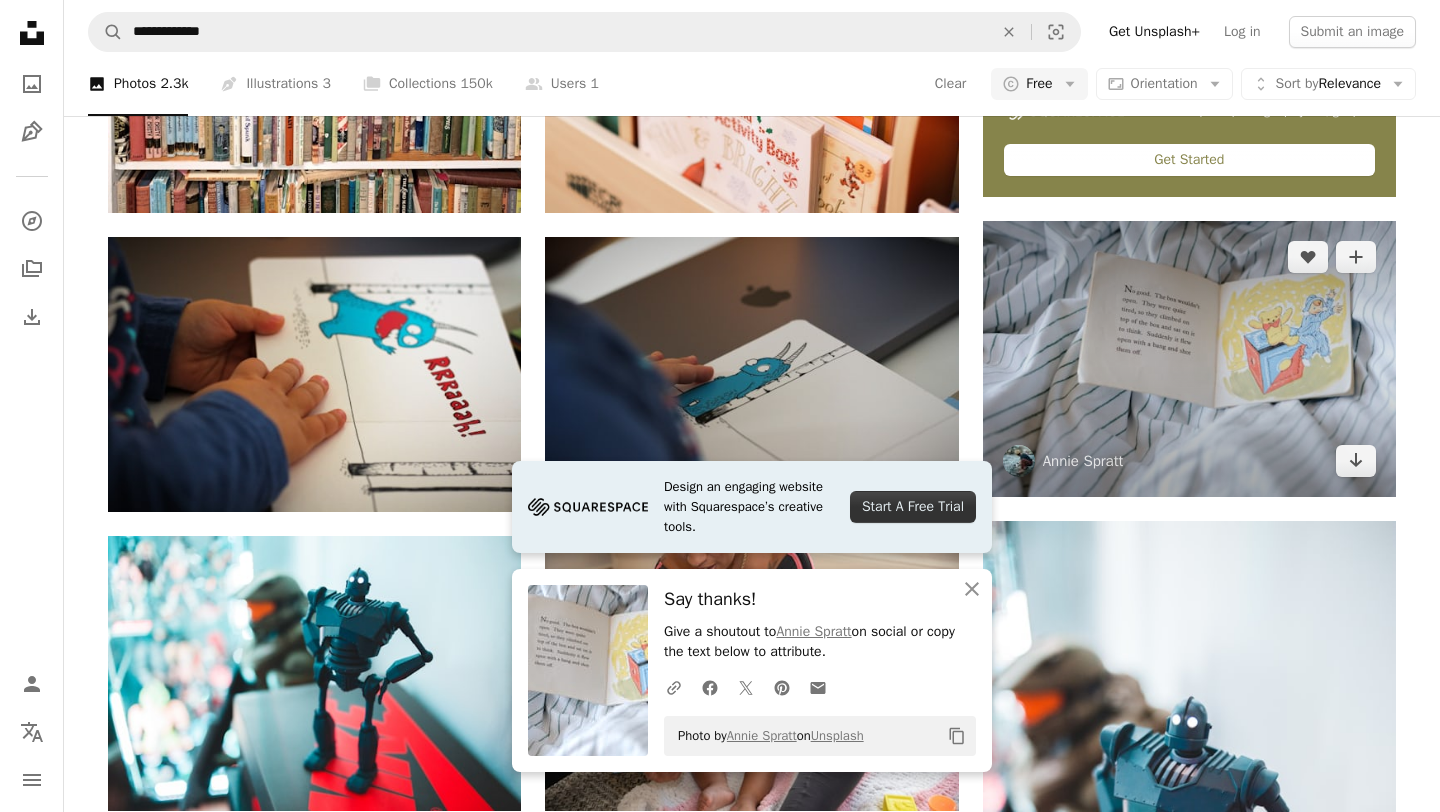 scroll, scrollTop: 0, scrollLeft: 0, axis: both 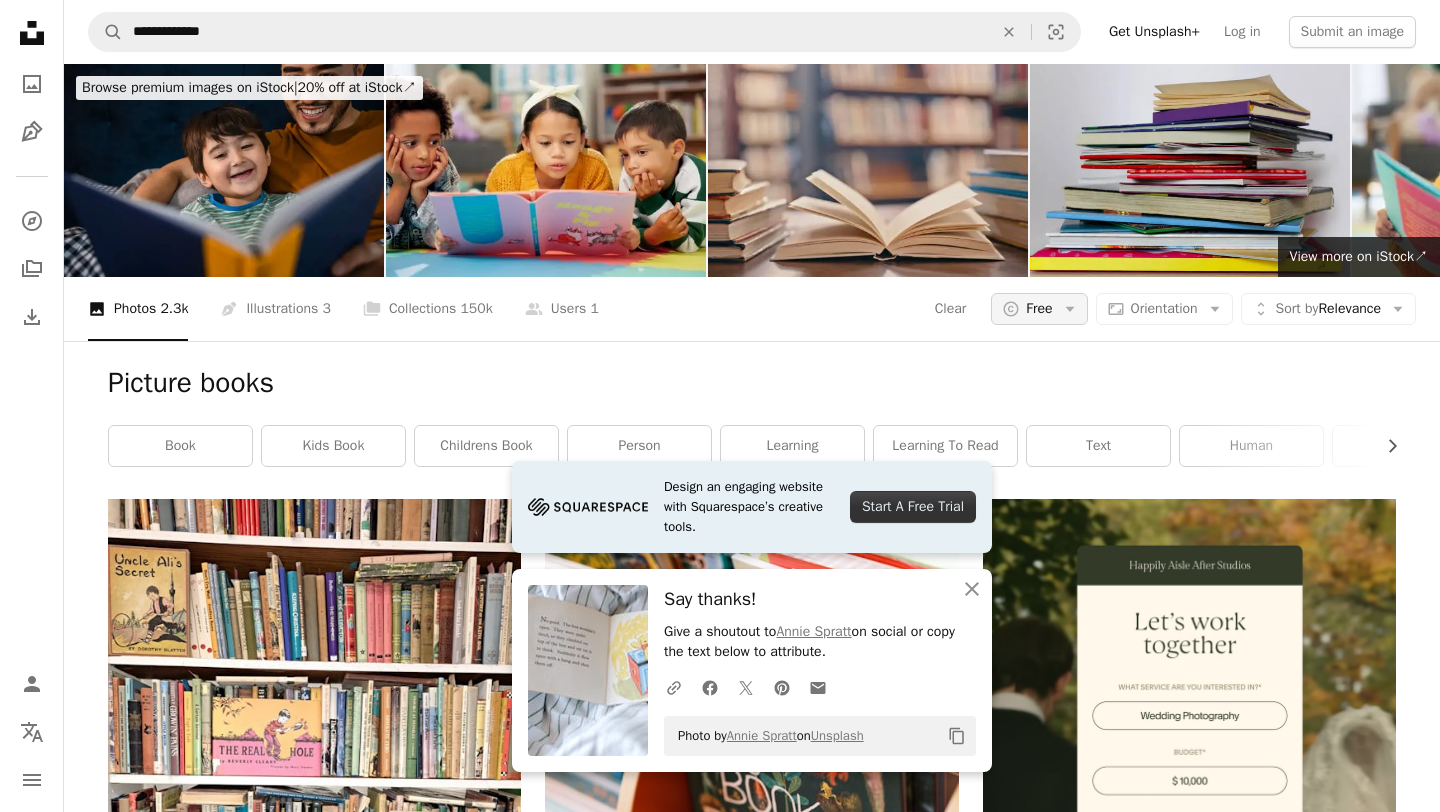 click on "Free" at bounding box center [1039, 309] 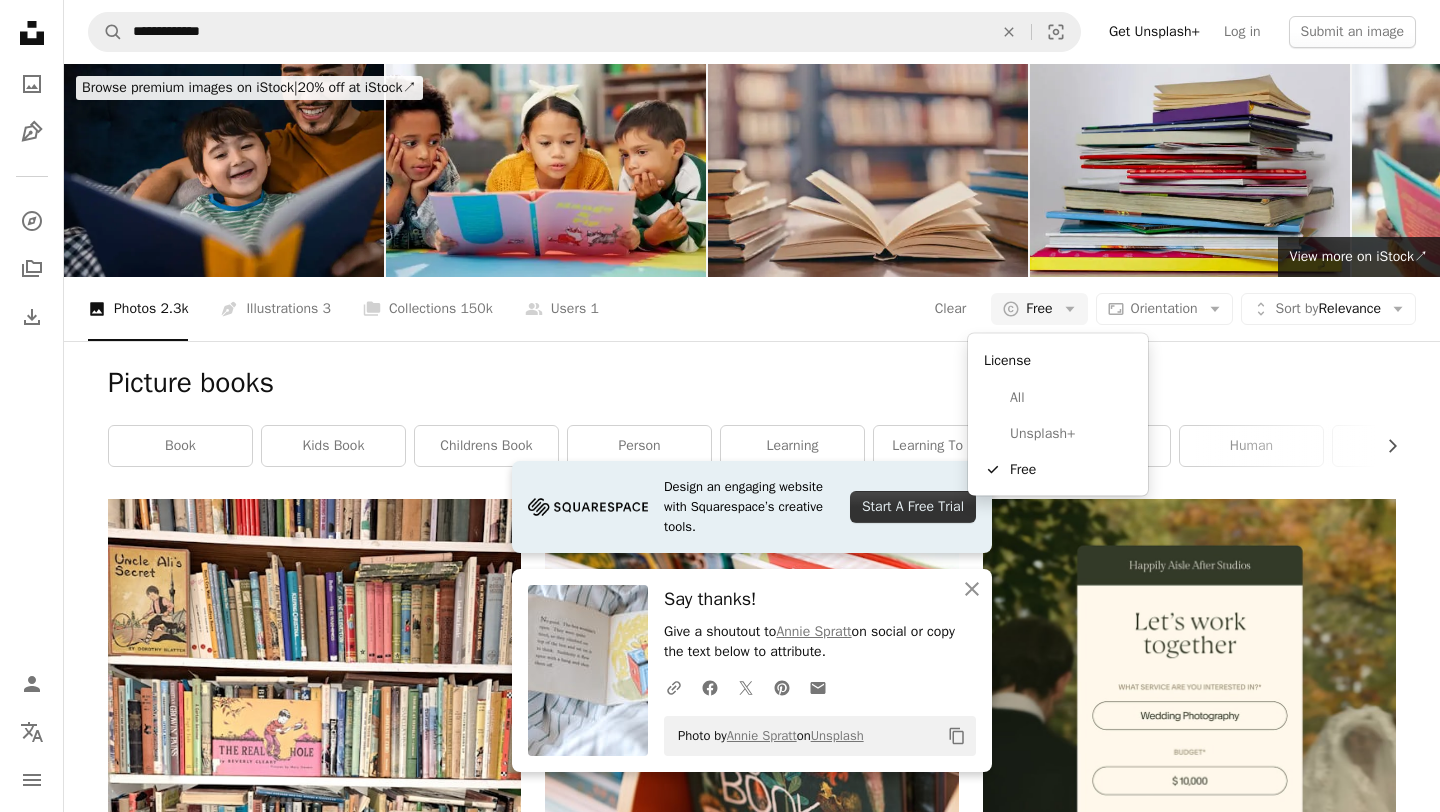 click on "**********" at bounding box center [720, 2308] 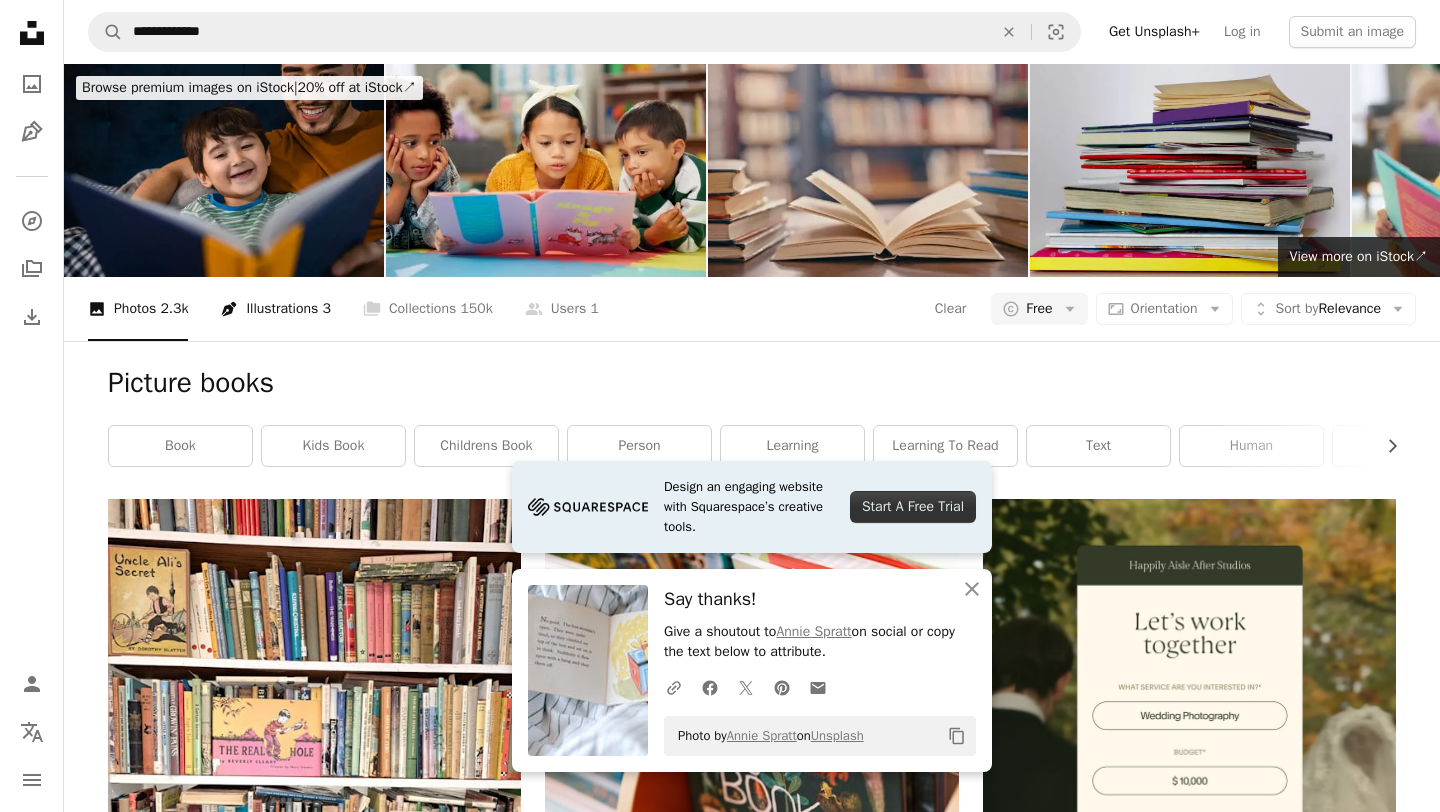 click on "Pen Tool Illustrations   3" at bounding box center [275, 309] 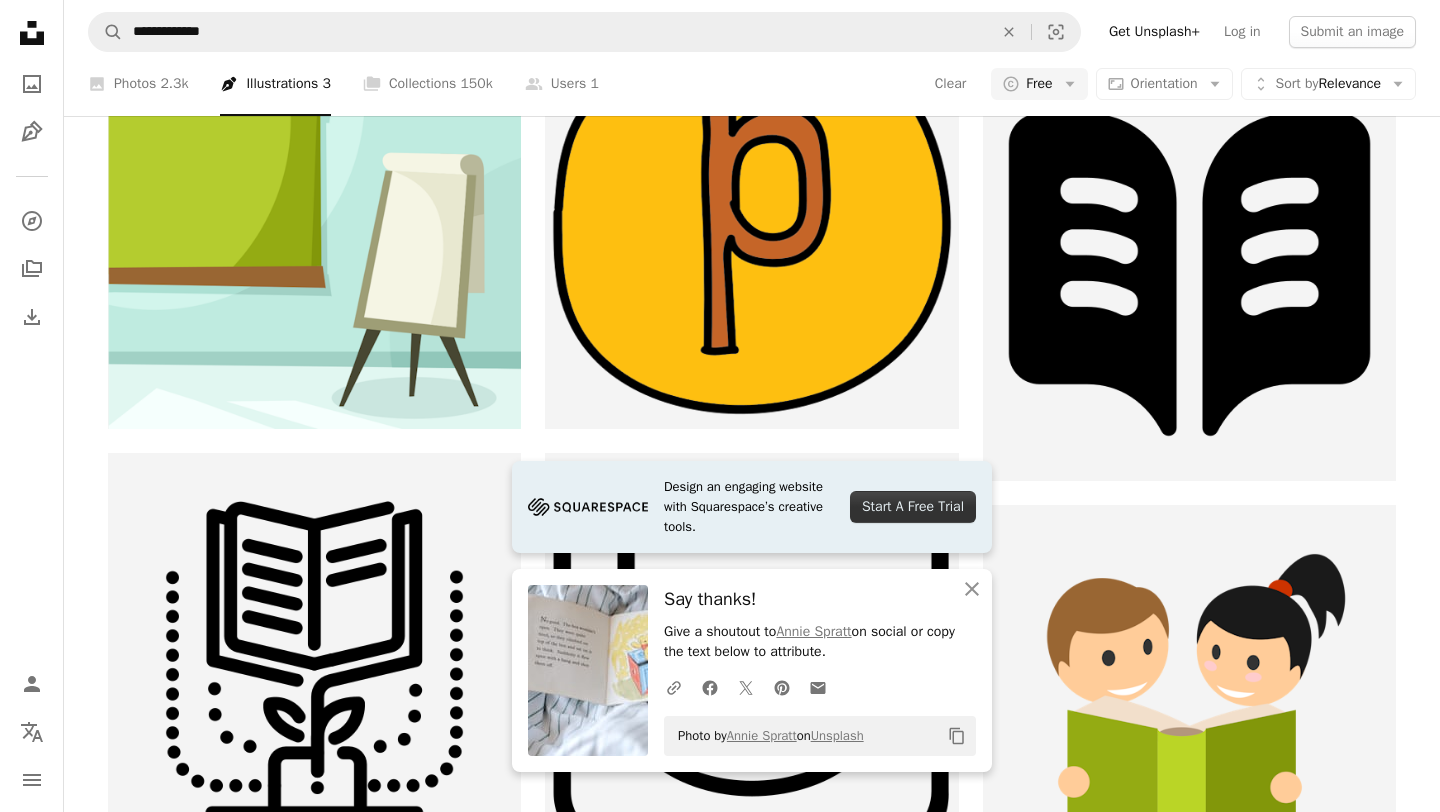 scroll, scrollTop: 0, scrollLeft: 0, axis: both 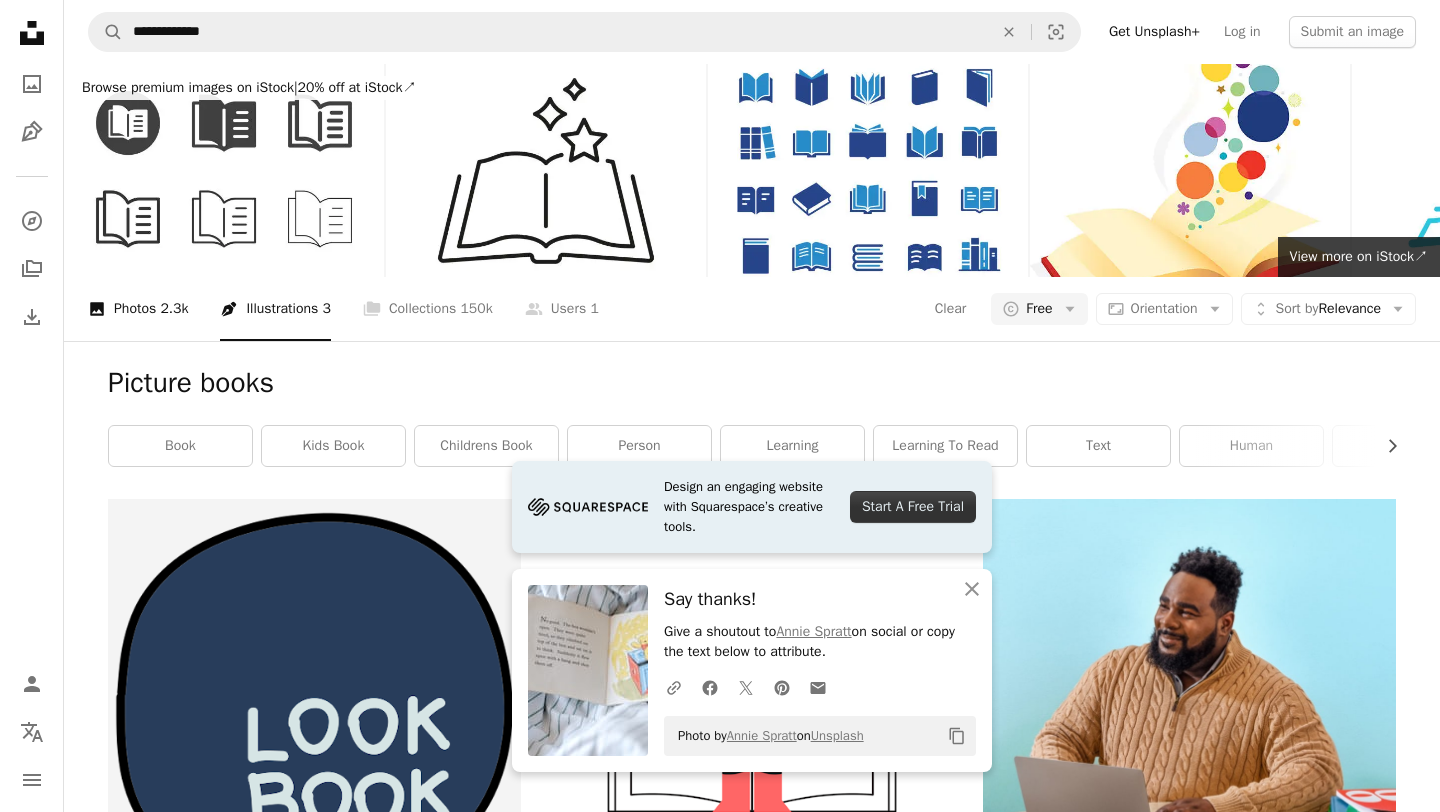 click on "2.3k" at bounding box center [174, 309] 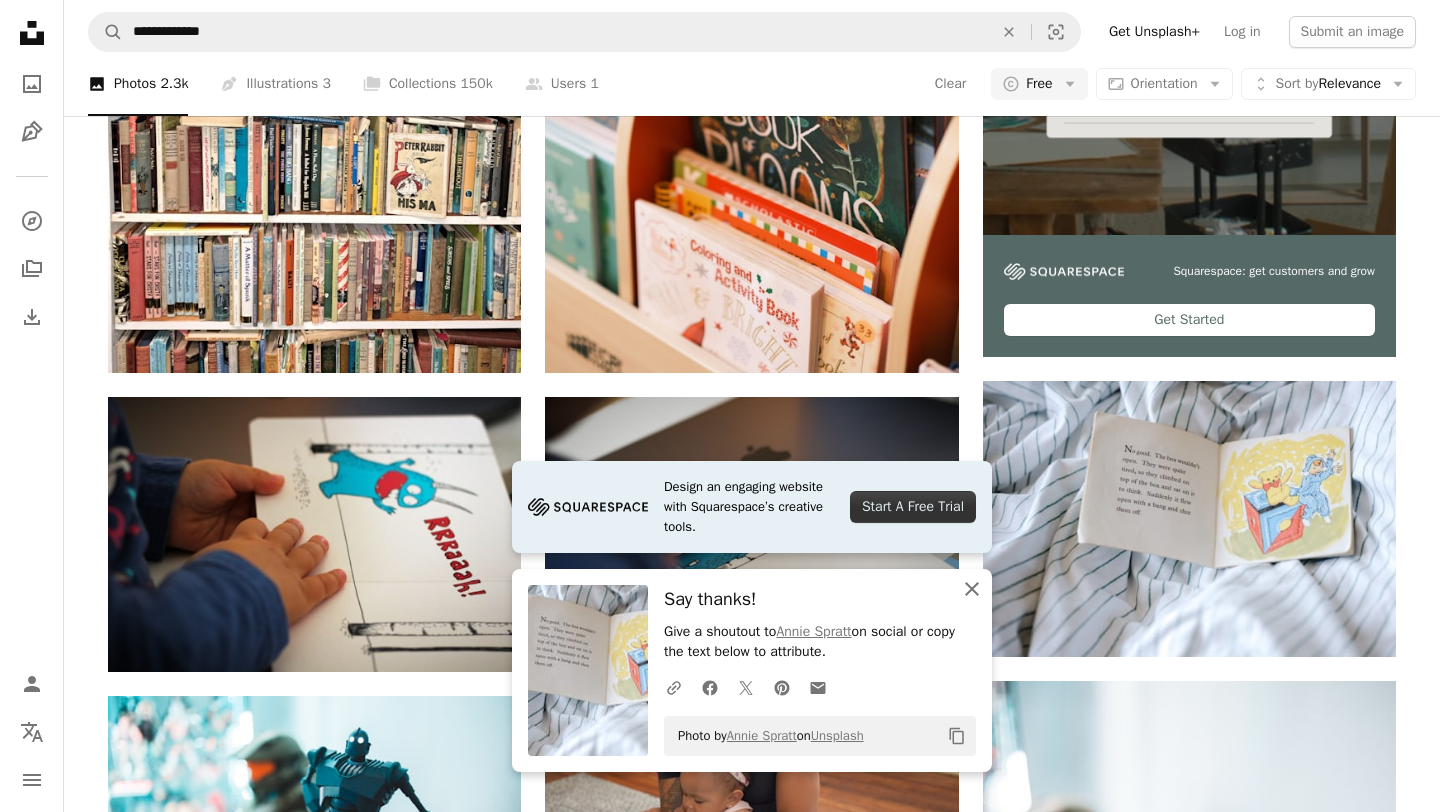 scroll, scrollTop: 825, scrollLeft: 0, axis: vertical 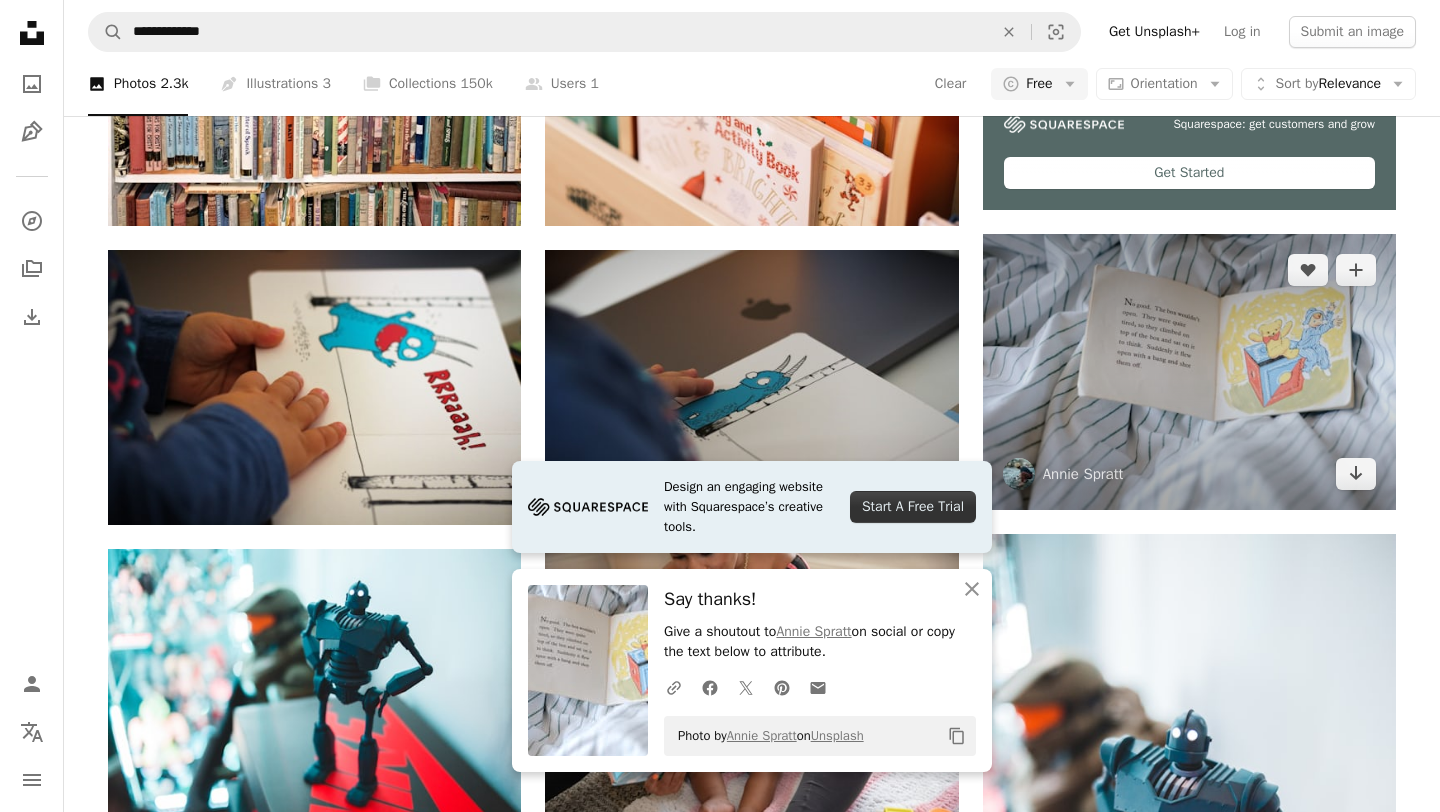 click at bounding box center (1189, 371) 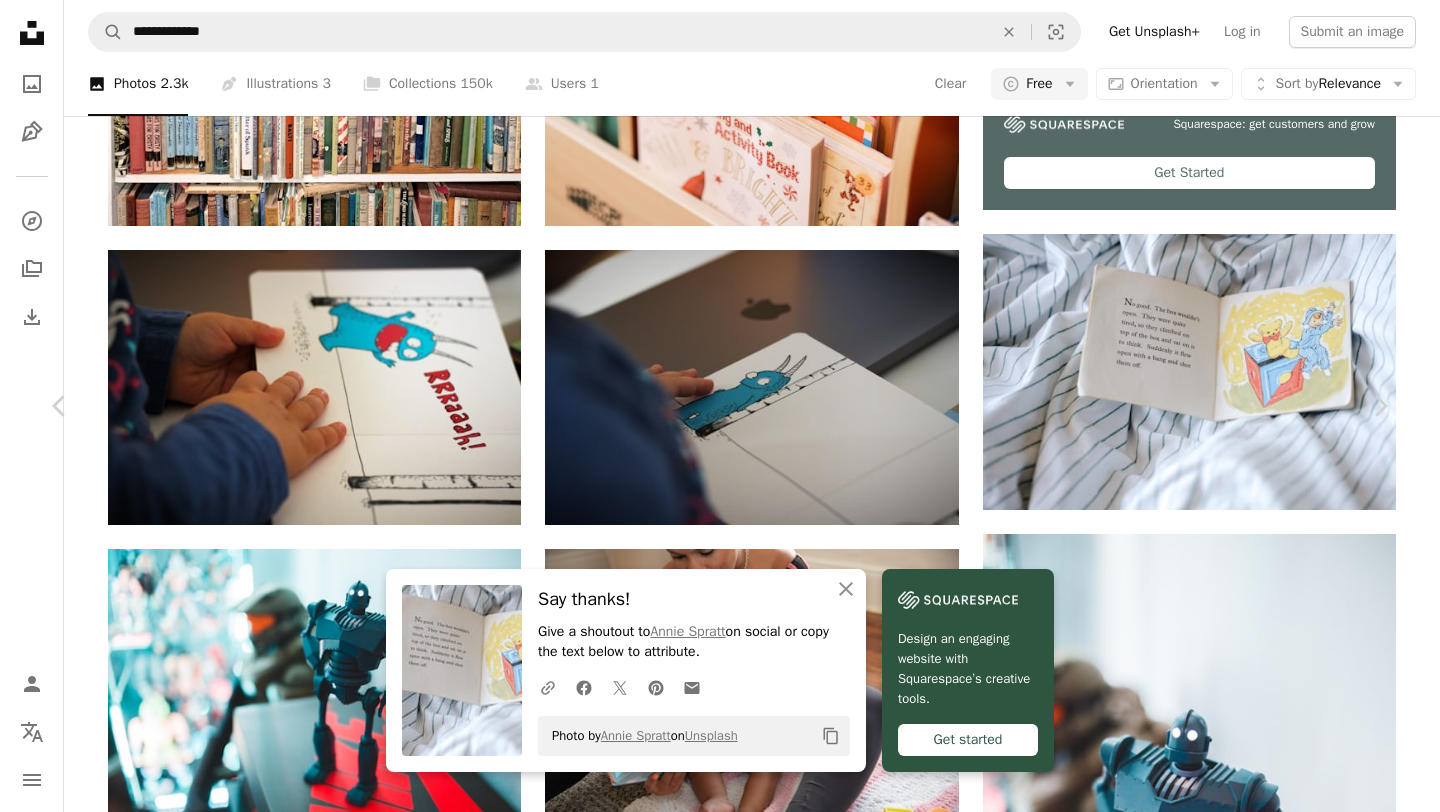 click 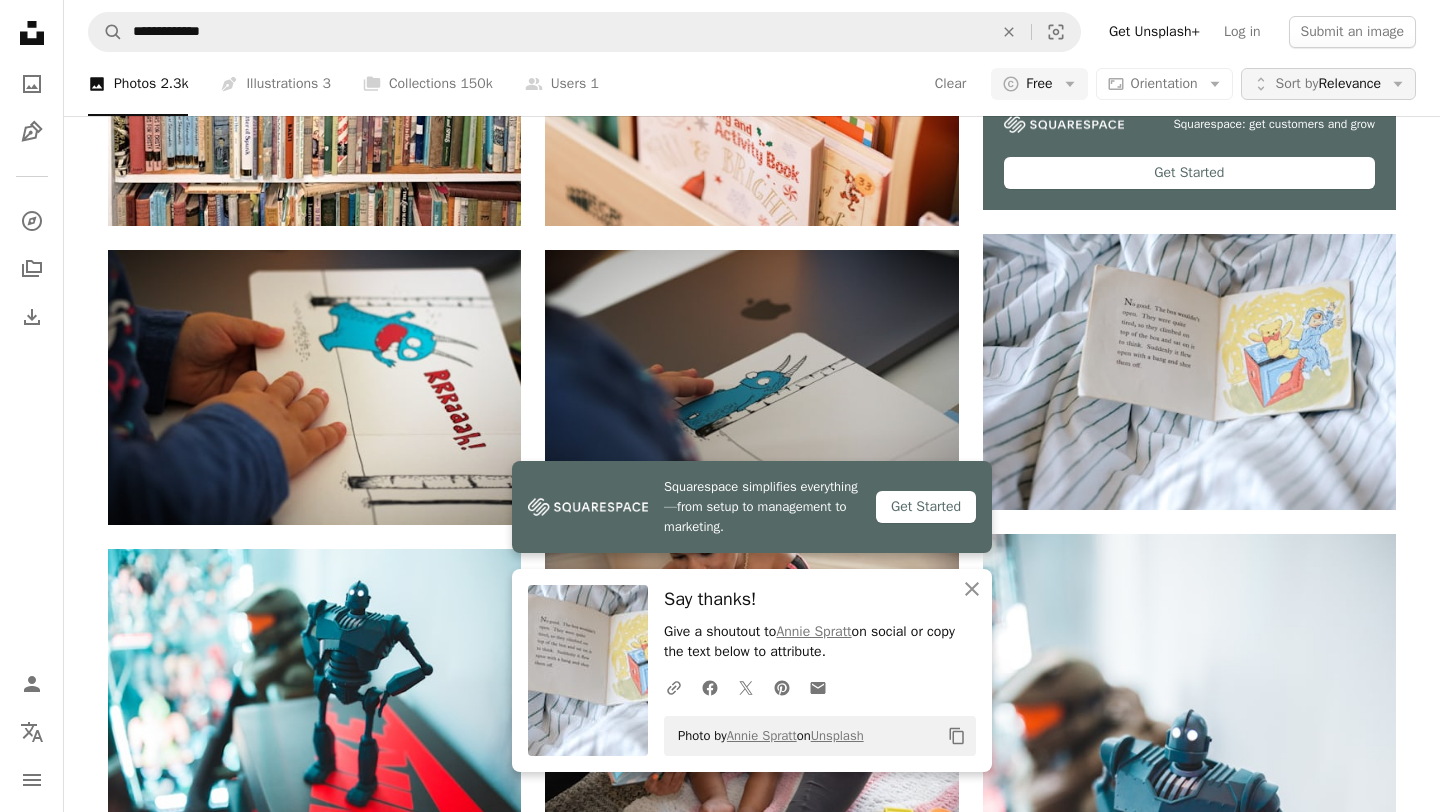 scroll, scrollTop: 530, scrollLeft: 0, axis: vertical 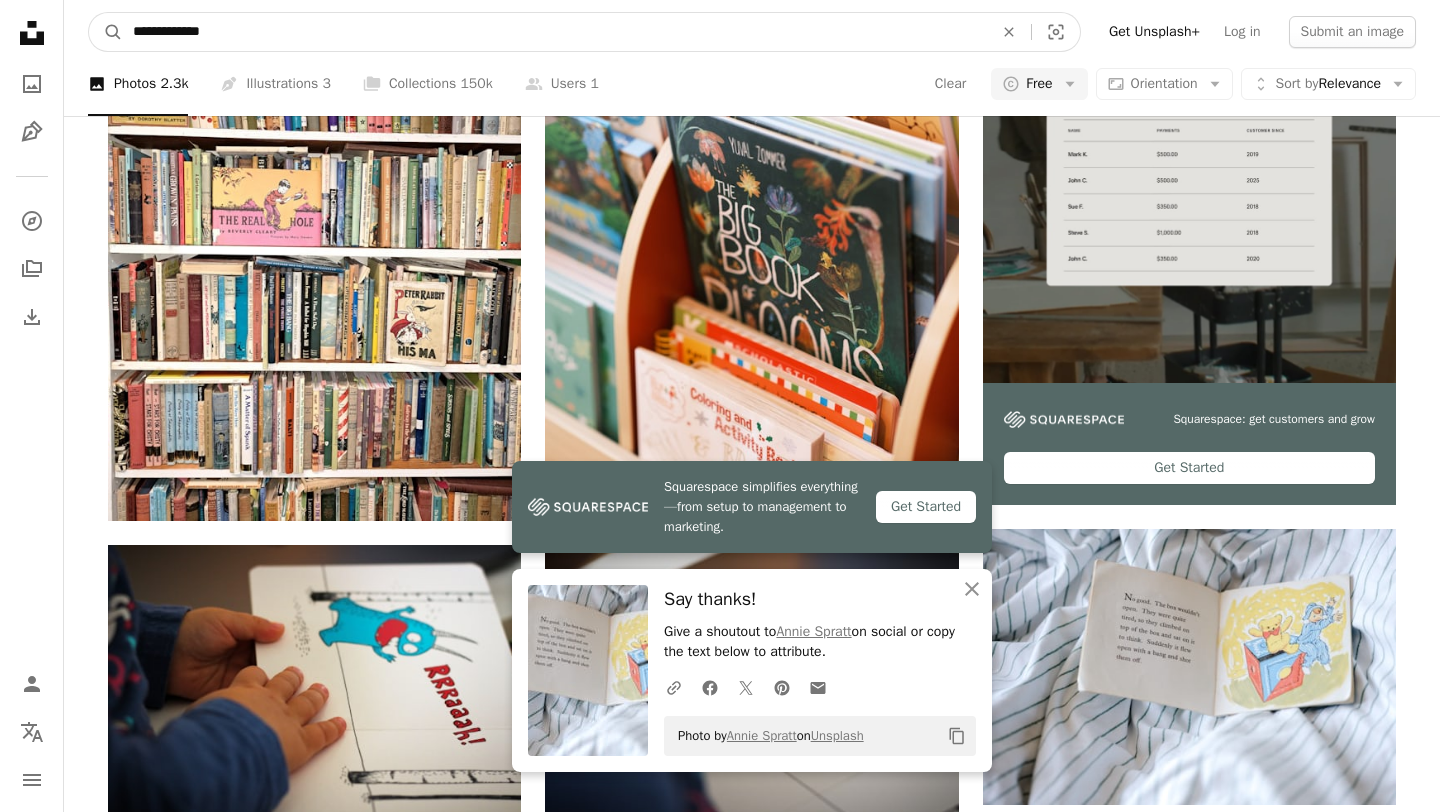 click on "**********" at bounding box center [555, 32] 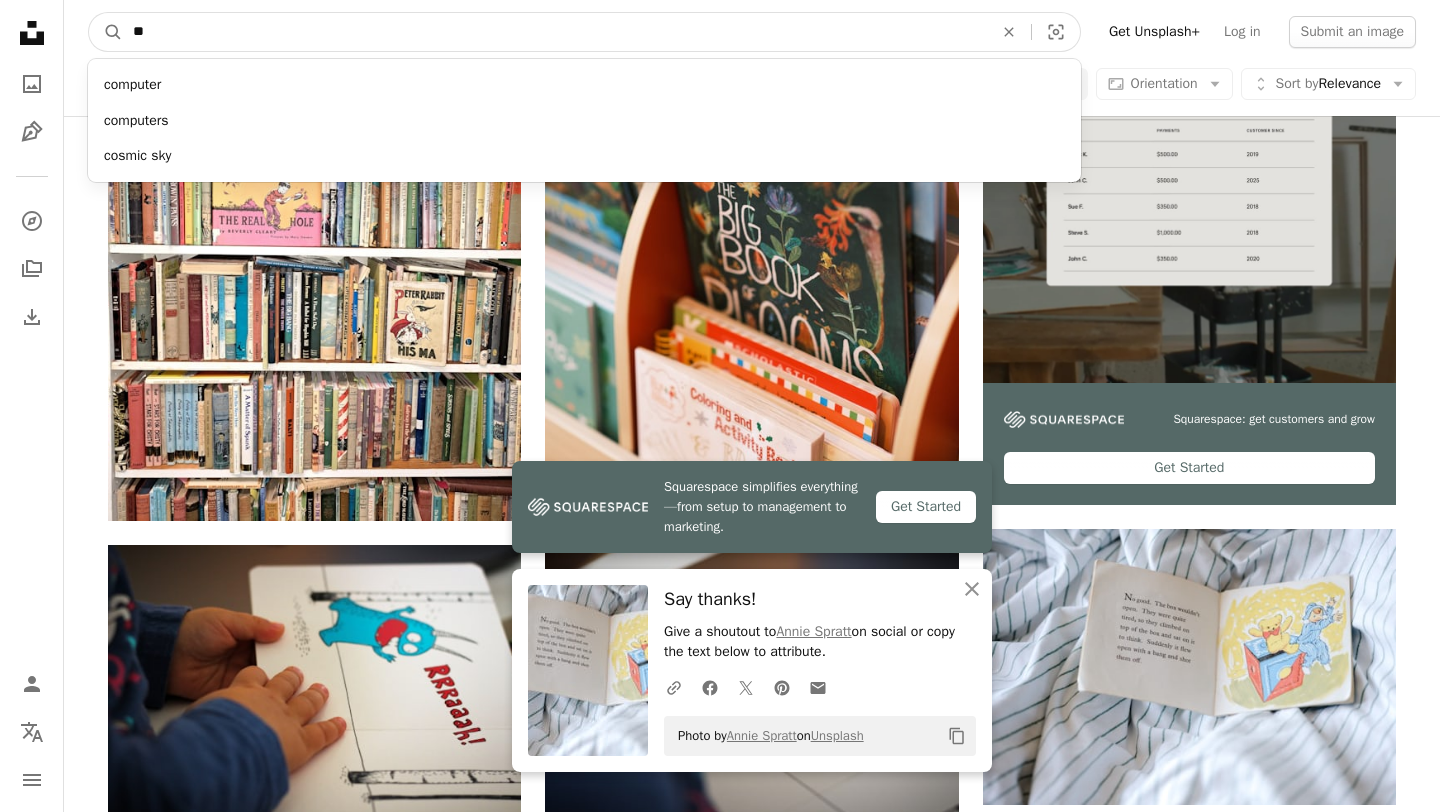 type on "*" 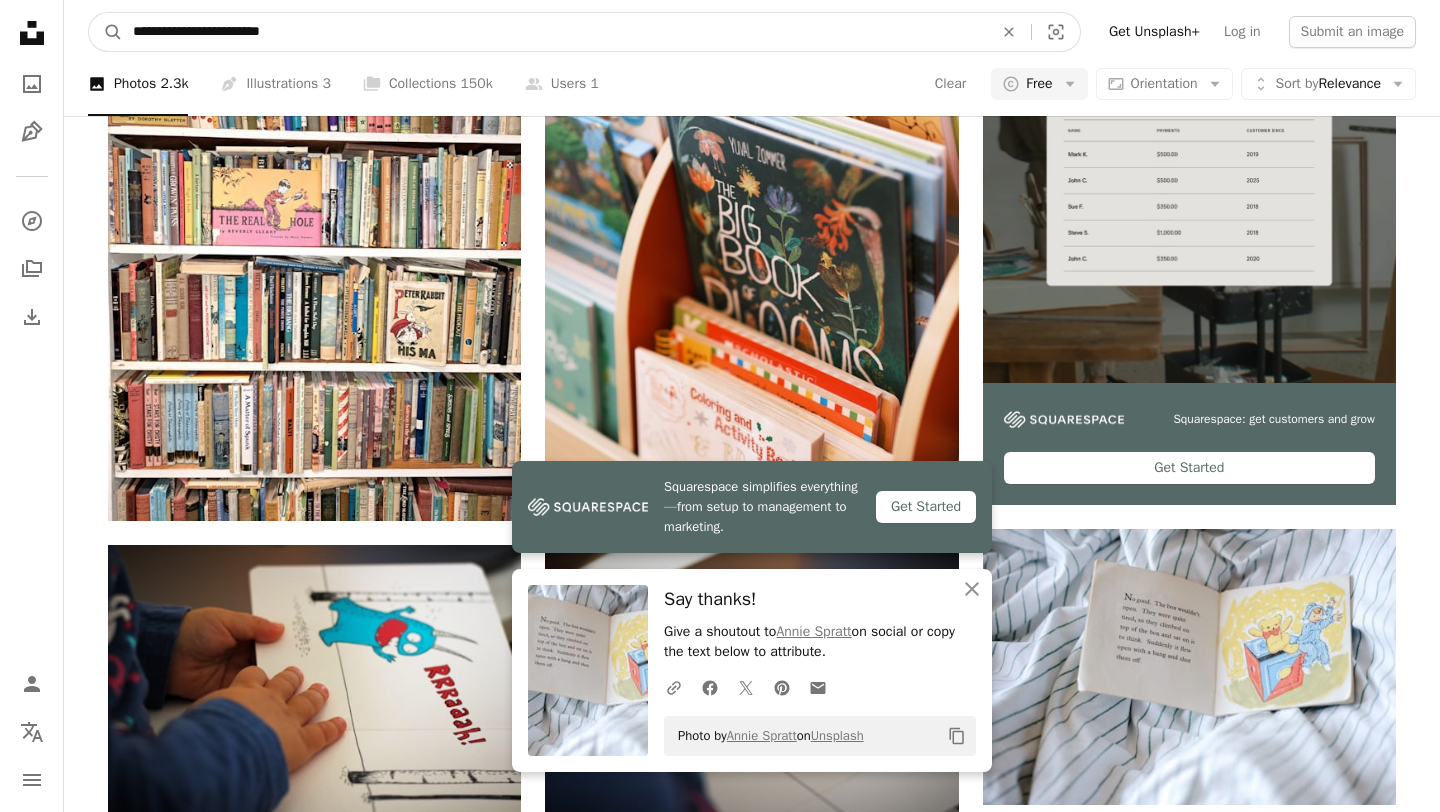 type on "**********" 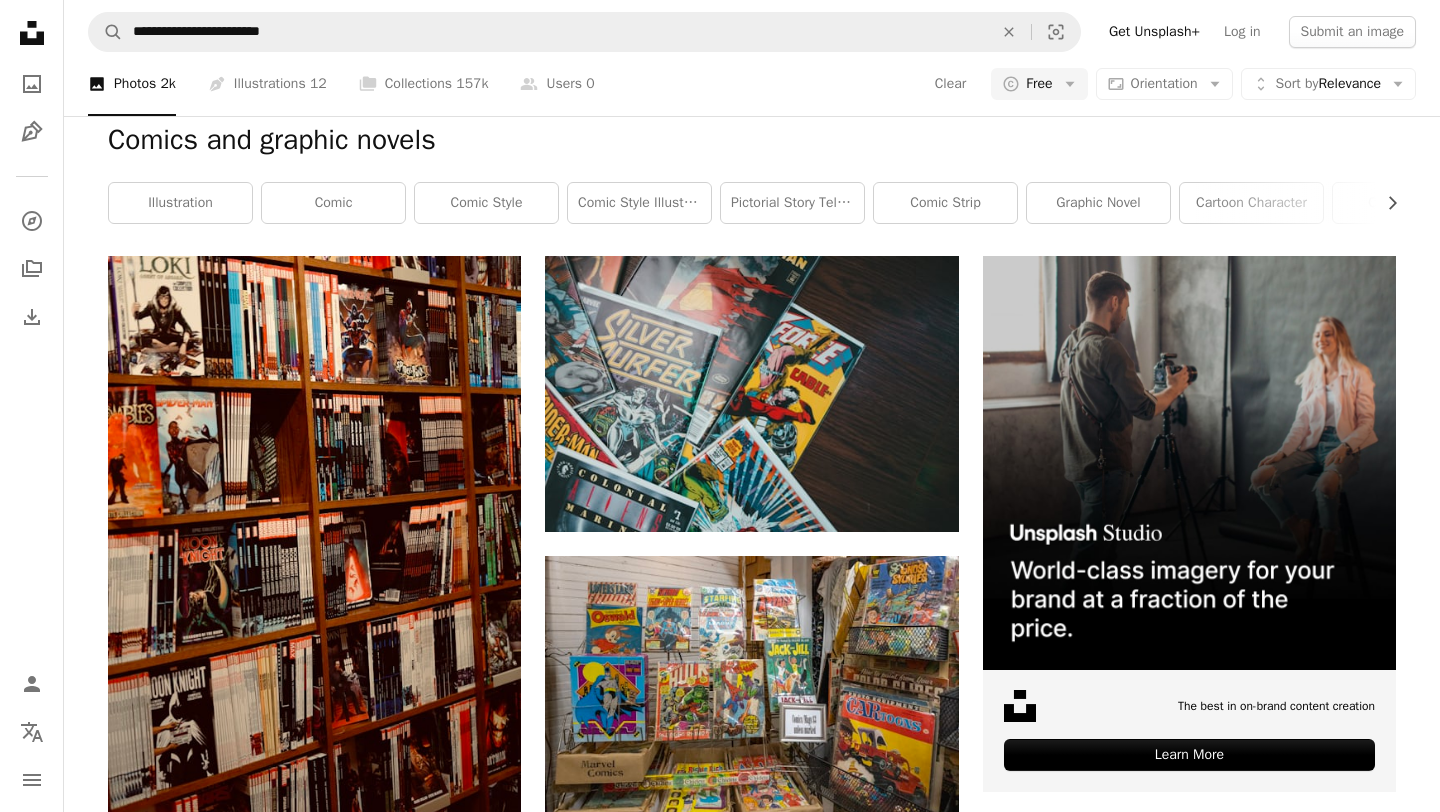 scroll, scrollTop: 0, scrollLeft: 0, axis: both 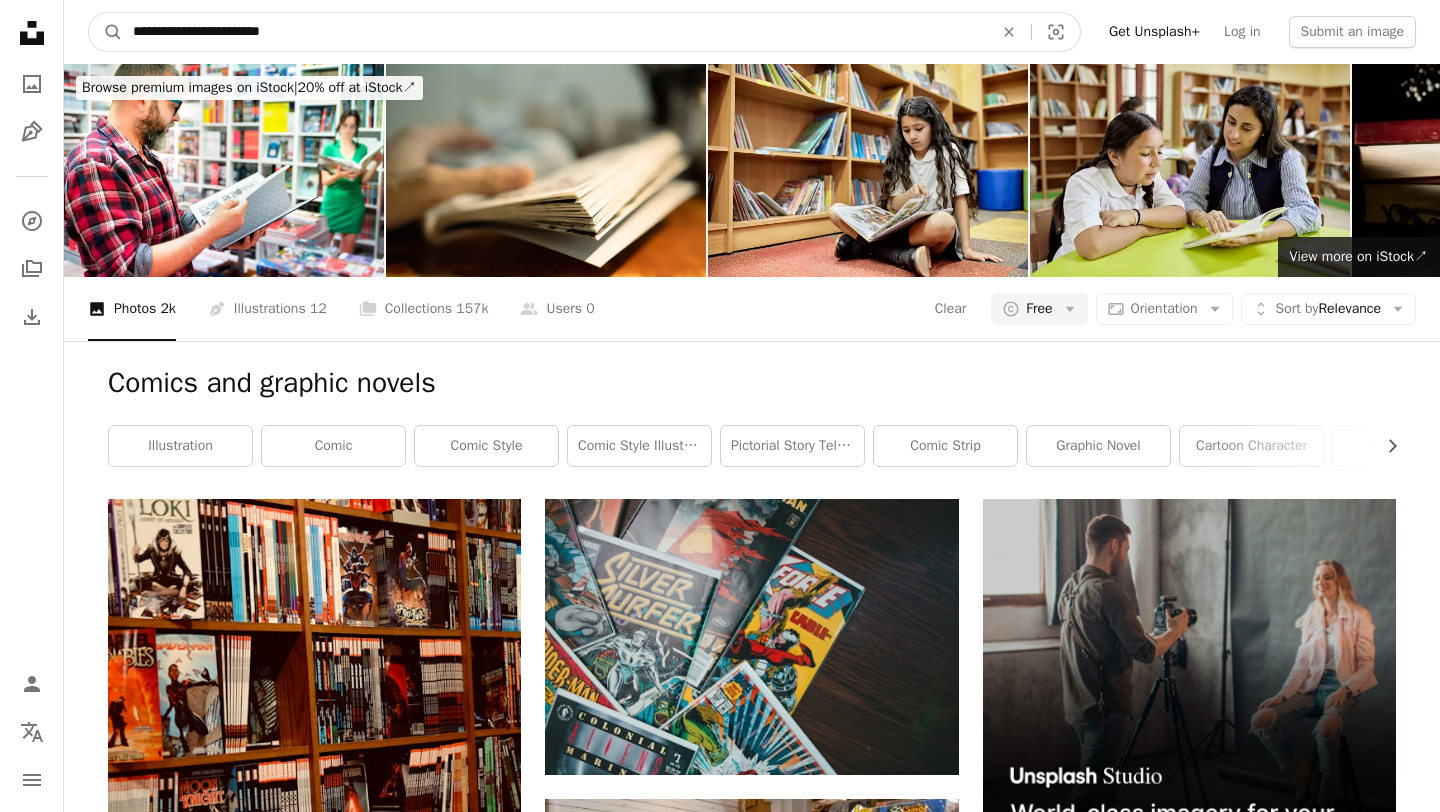 click on "**********" at bounding box center [555, 32] 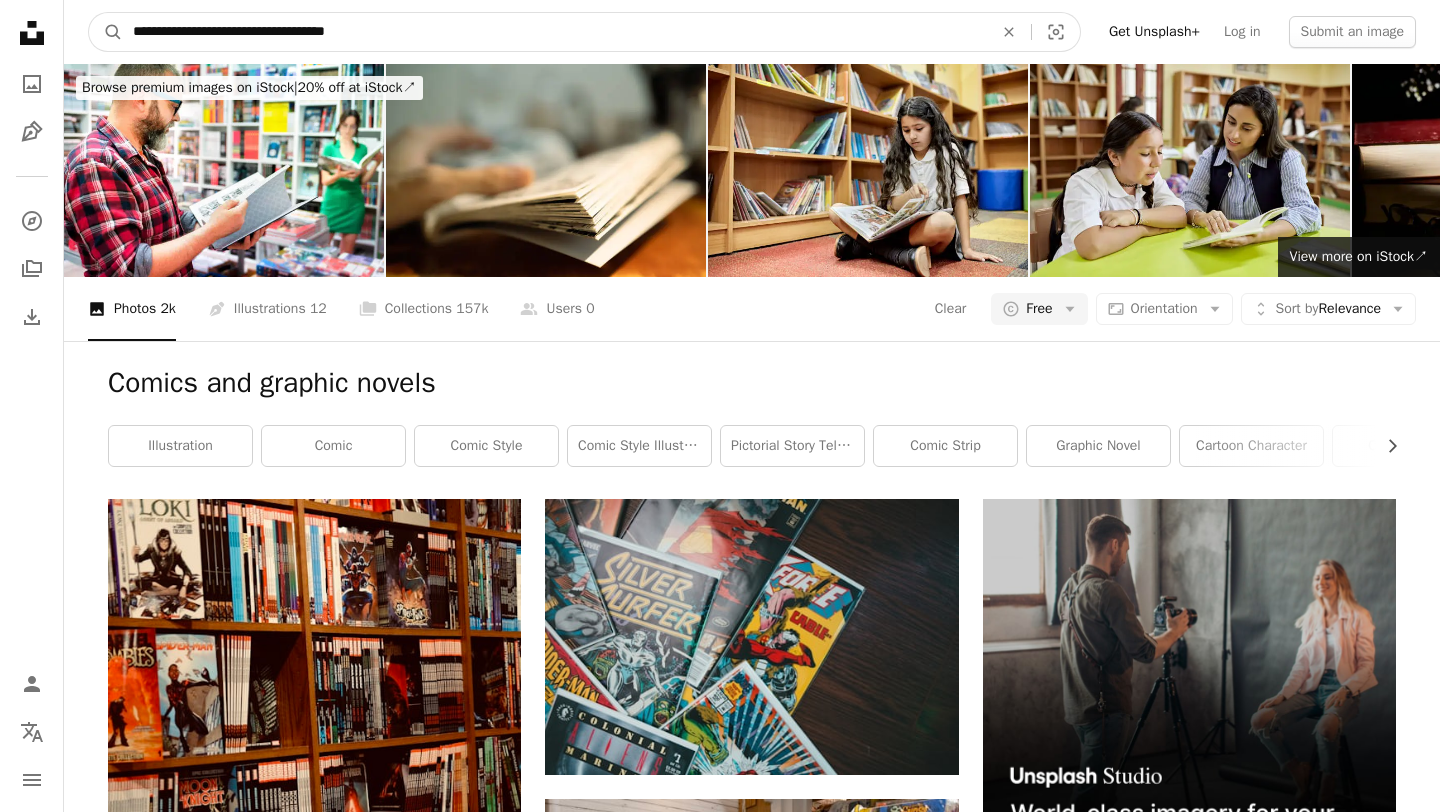 type on "**********" 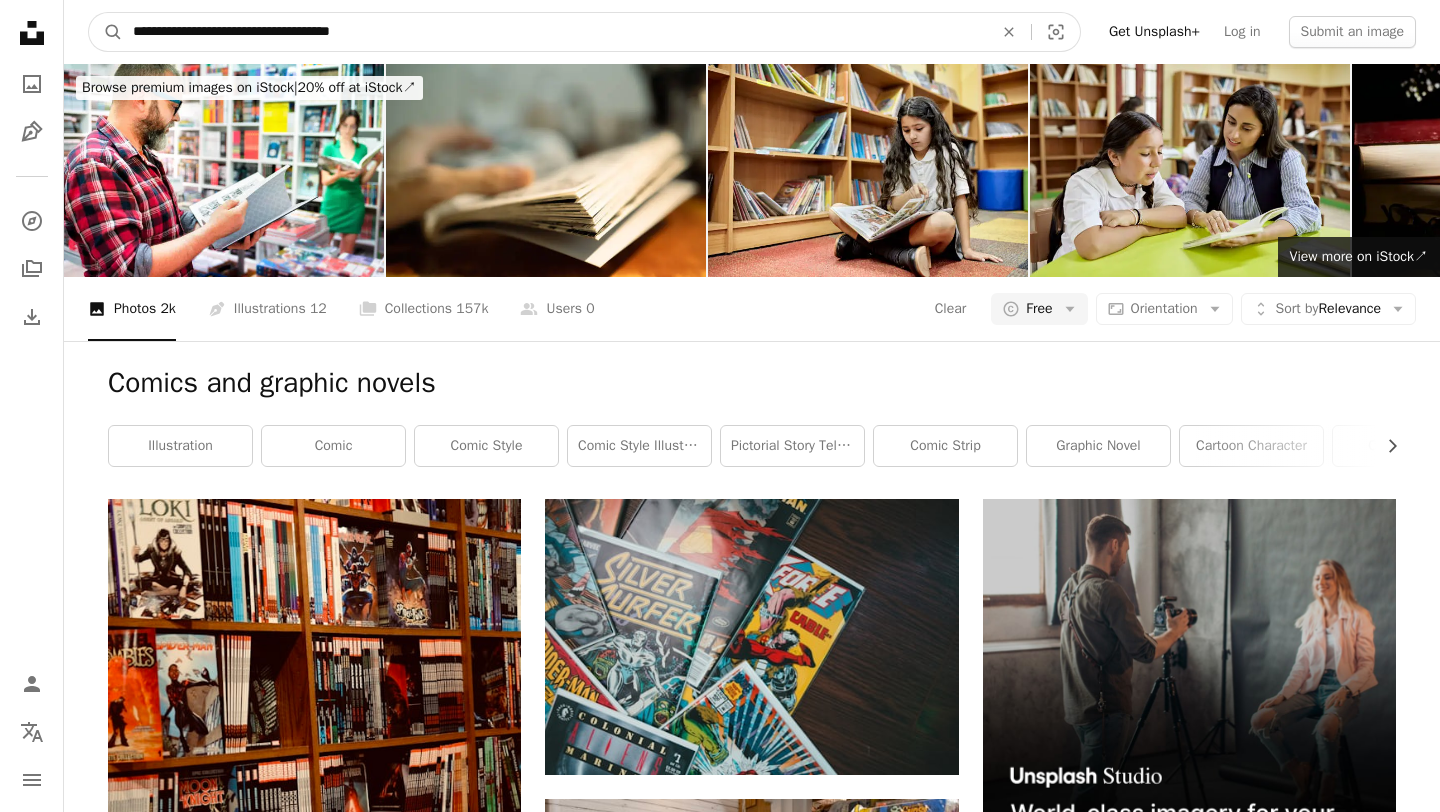click on "A magnifying glass" at bounding box center [106, 32] 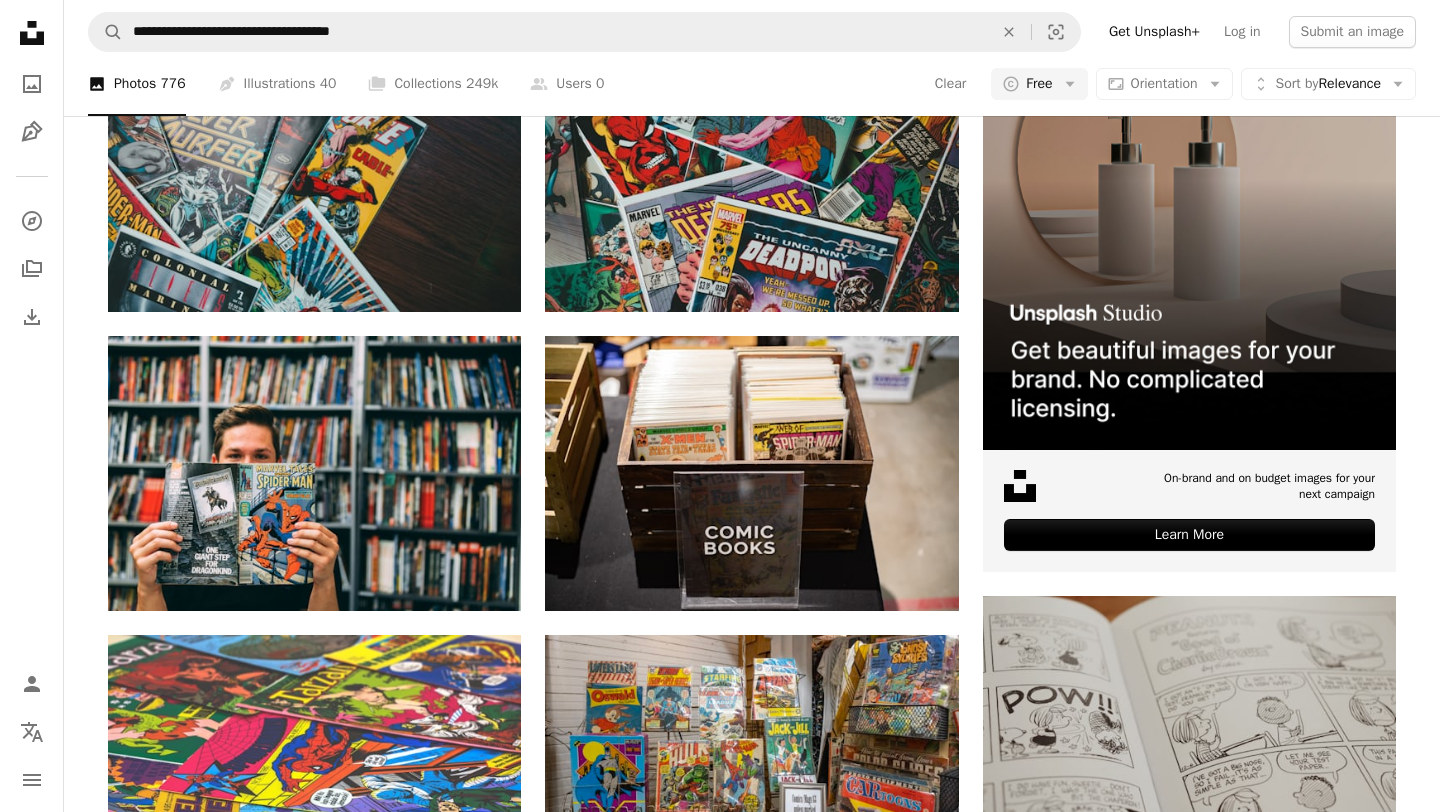 scroll, scrollTop: 1195, scrollLeft: 0, axis: vertical 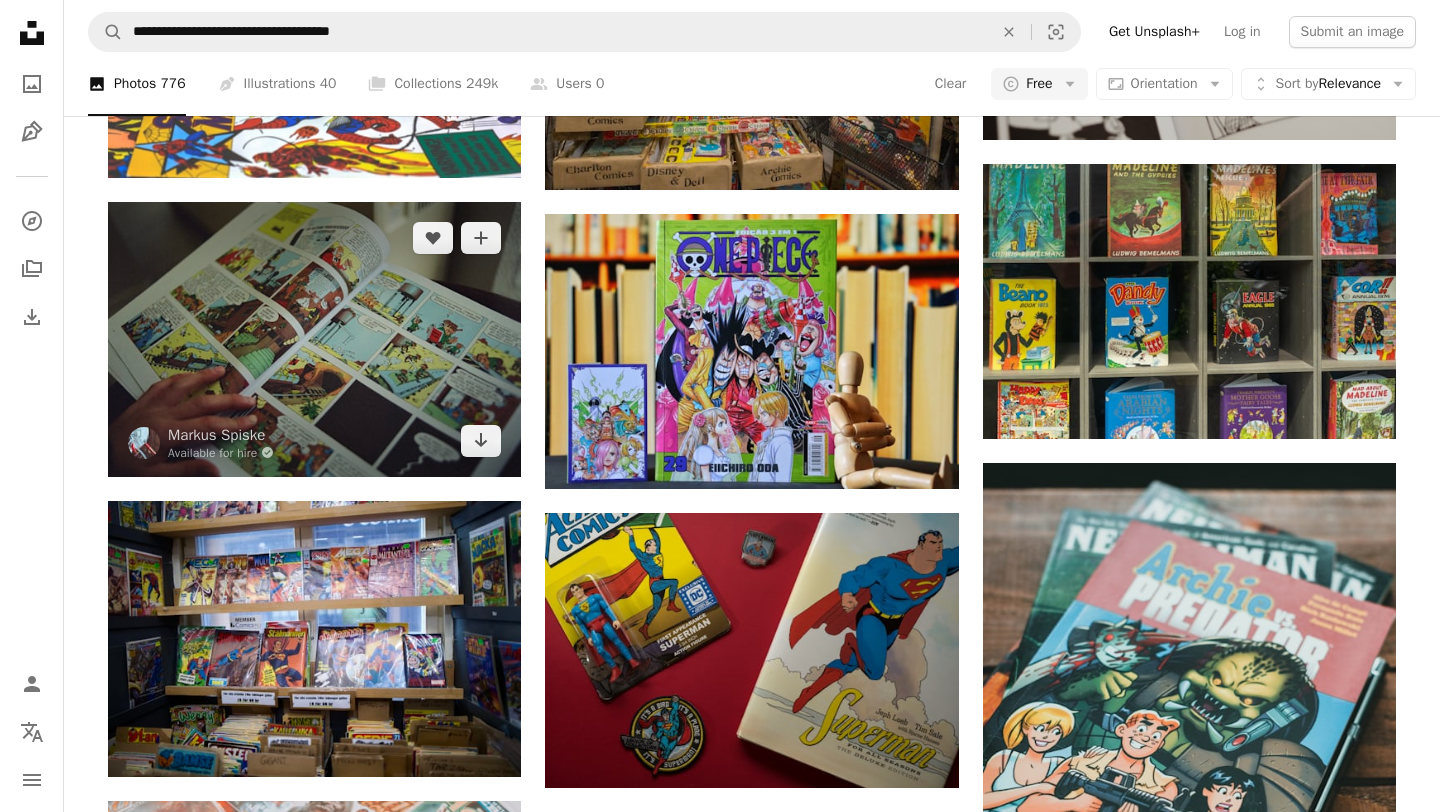 click at bounding box center [314, 339] 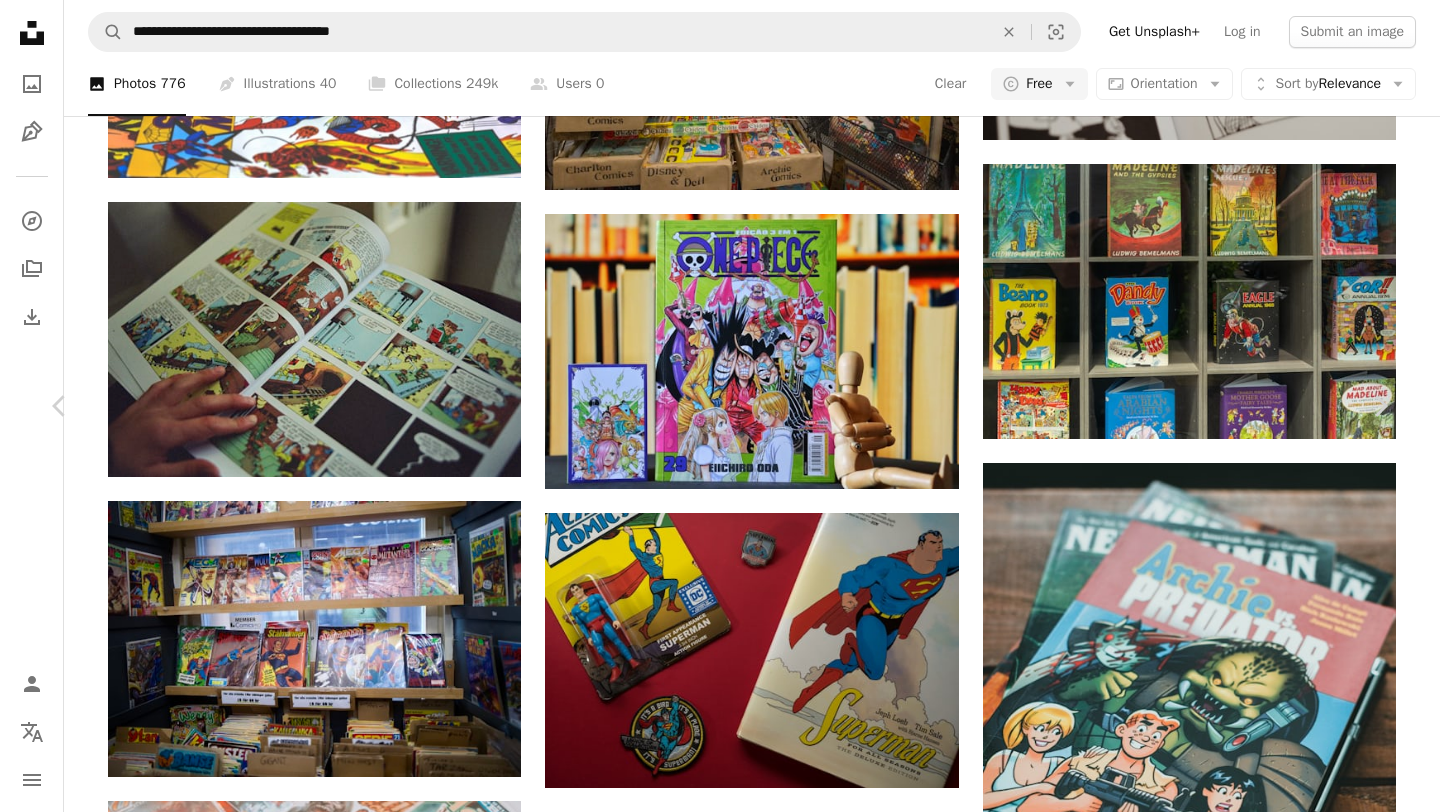 click on "An X shape Chevron left Chevron right [FIRST] [LAST] Available for hire A checkmark inside of a circle A heart A plus sign Download free Chevron down Zoom in Views 655,465 Downloads 21,911 Featured in Photos ,  Film ,  Summer on Film A forward-right arrow Share Info icon Info More Actions Comic Lucky Luke. Leica R7 (1994), Summilux-R 1.4 50mm (1983). Hi-Res analog scan by www.totallyinfocus.com – Kodak SO-553 100 (expired 2003)
A map marker [CITY], [COUNTRY] Calendar outlined Published on  July 17, 2021 Safety Free to use under the  Unsplash License vintage retro film photography comic analog film photo 35mm analogue photography analog photography shot on film kodak analogue photo expired film film scan human book paper poster text advertisement Public domain images Browse premium related images on iStock  |  Save 20% with code UNSPLASH20 View more on iStock  ↗️ Related images A heart A plus sign [FIRST] [LAST] Arrow pointing down A heart A plus sign [FIRST] [LAST] Available for hire Arrow pointing down" at bounding box center [720, 3512] 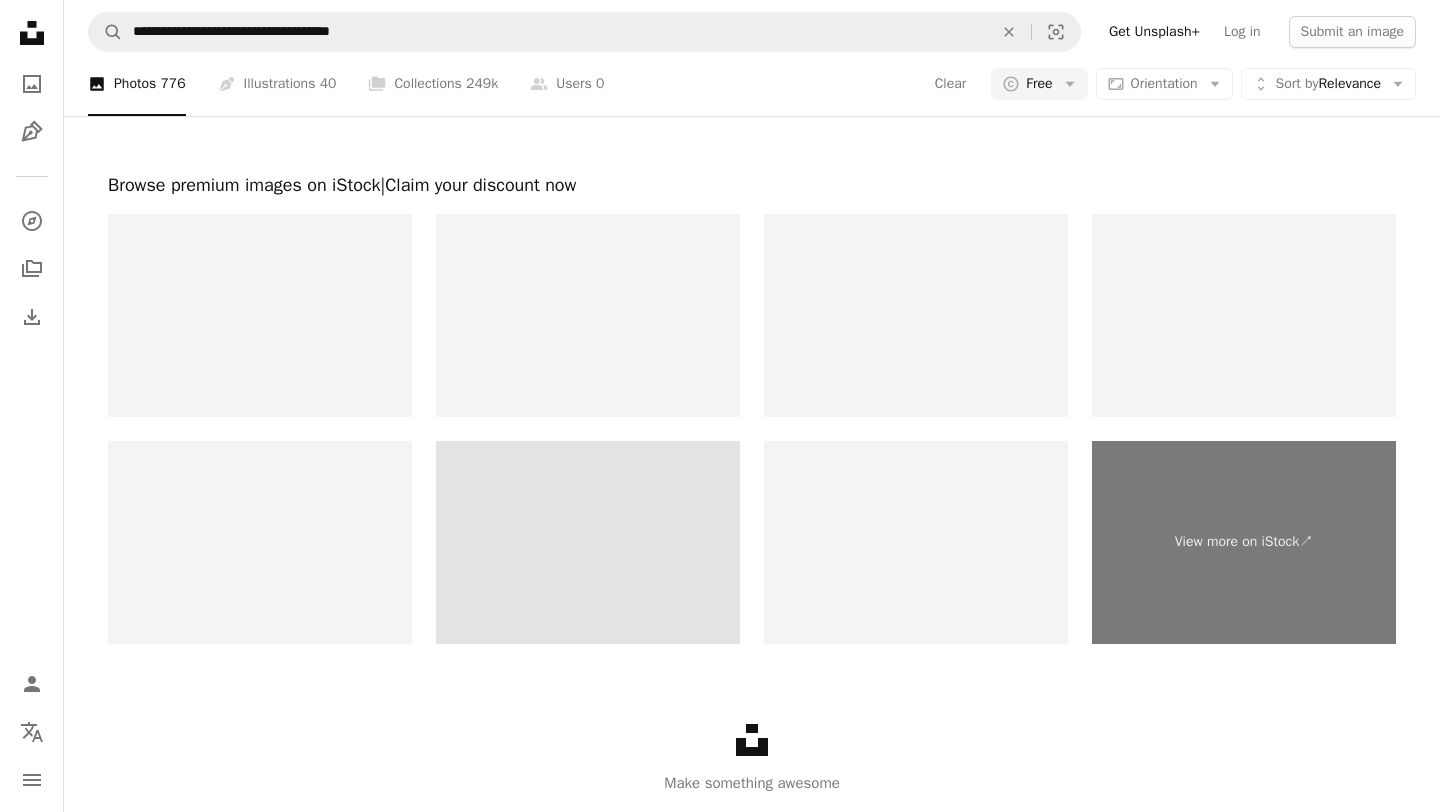 scroll, scrollTop: 3416, scrollLeft: 0, axis: vertical 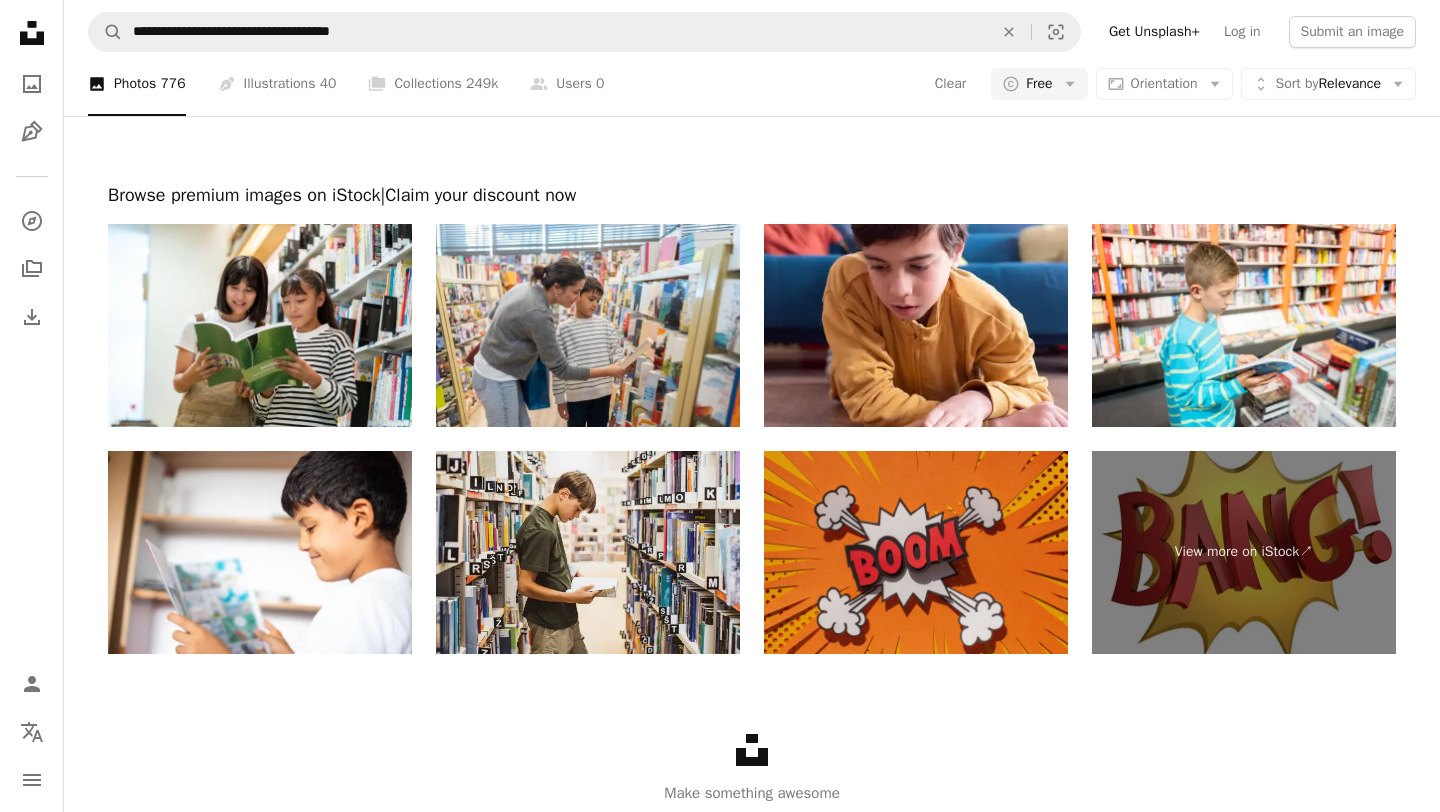click at bounding box center (916, 552) 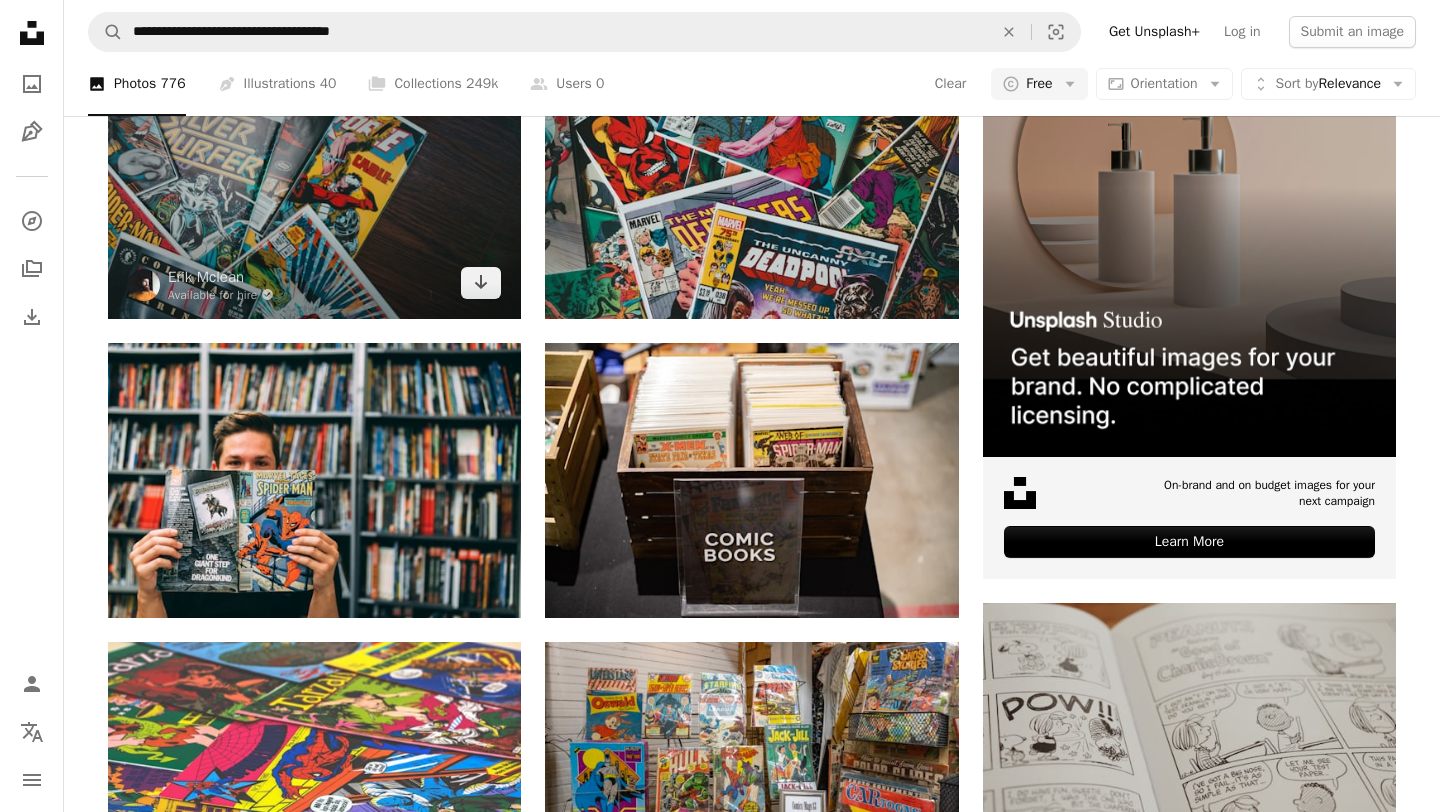 scroll, scrollTop: 957, scrollLeft: 0, axis: vertical 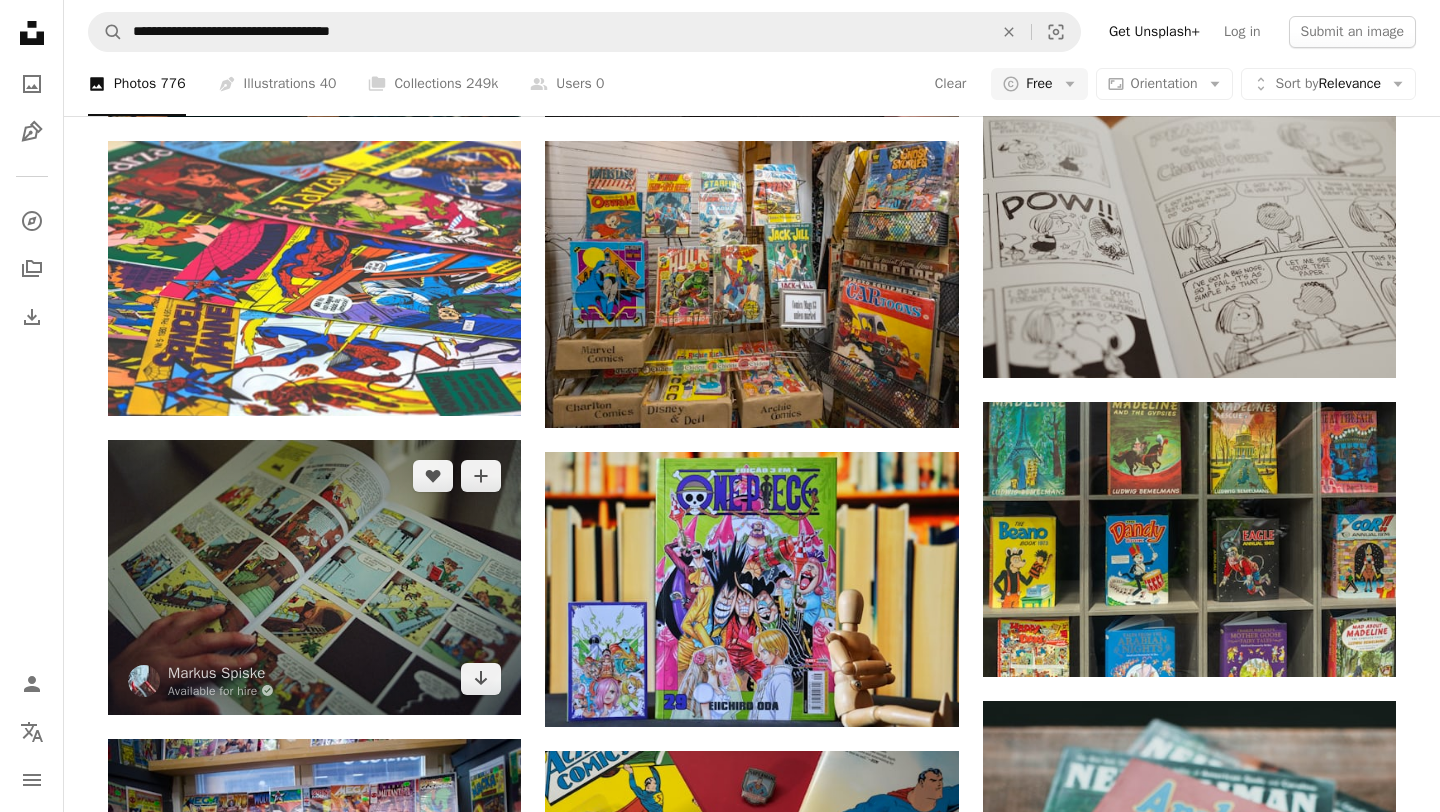 click at bounding box center (314, 577) 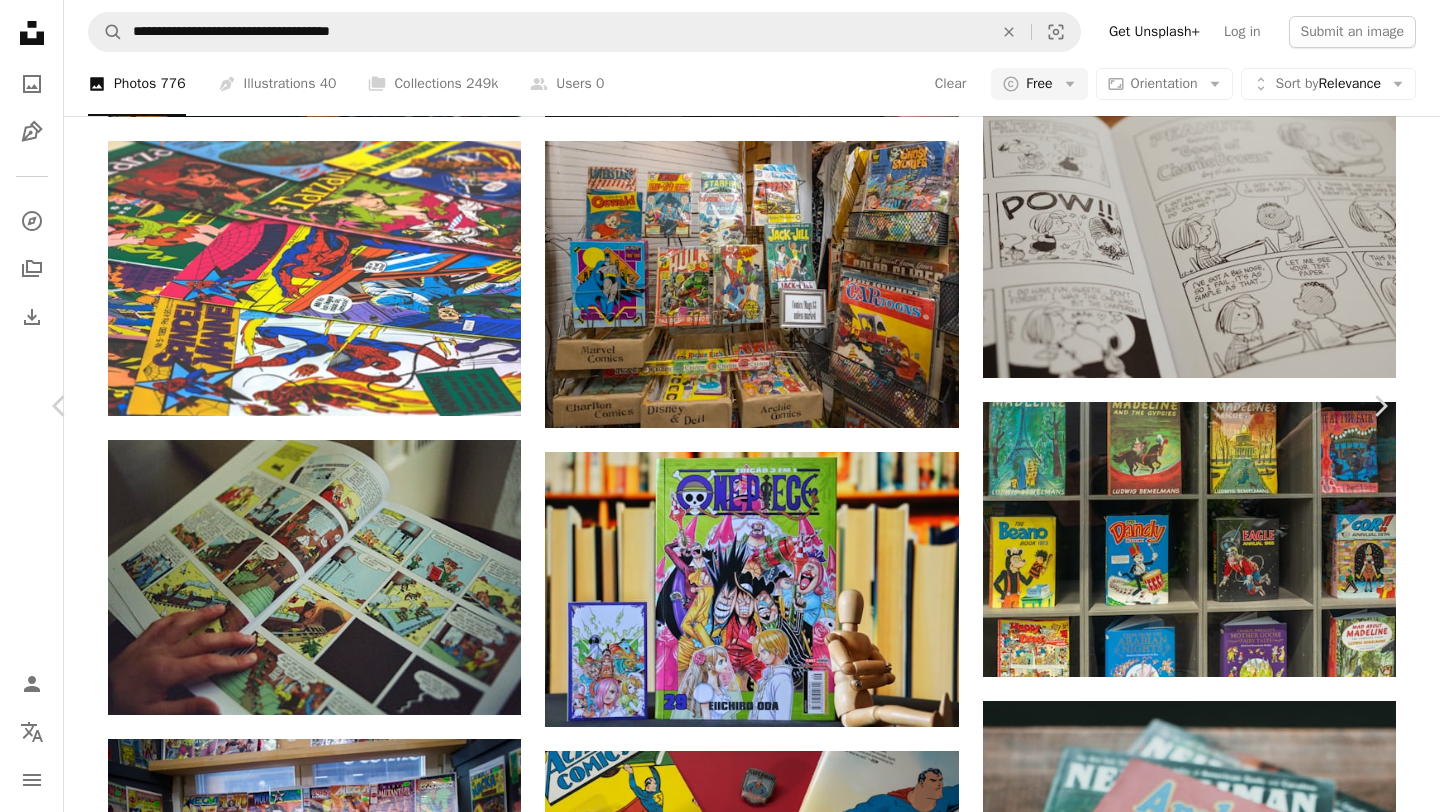 click on "Download free" at bounding box center (1191, 3391) 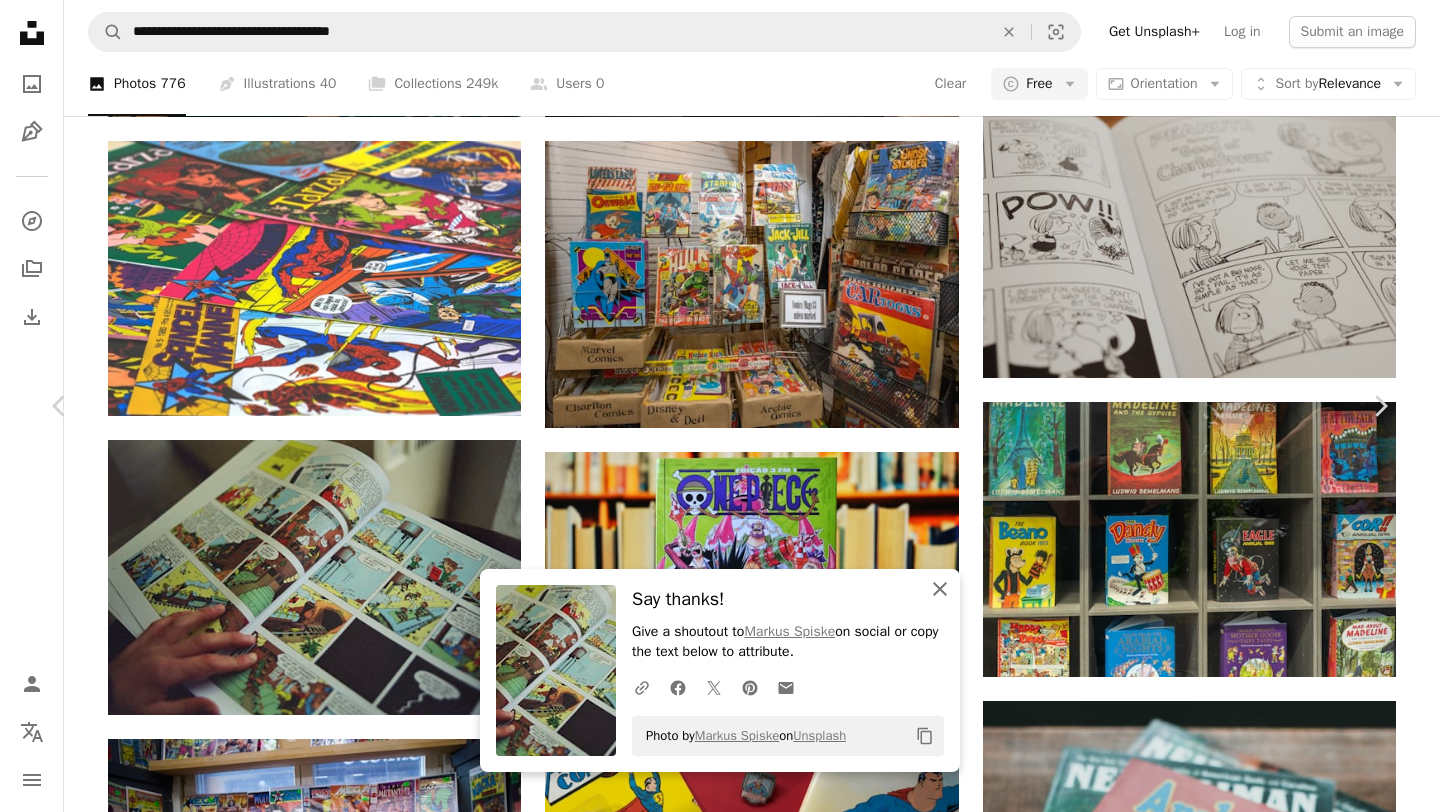 click on "An X shape" 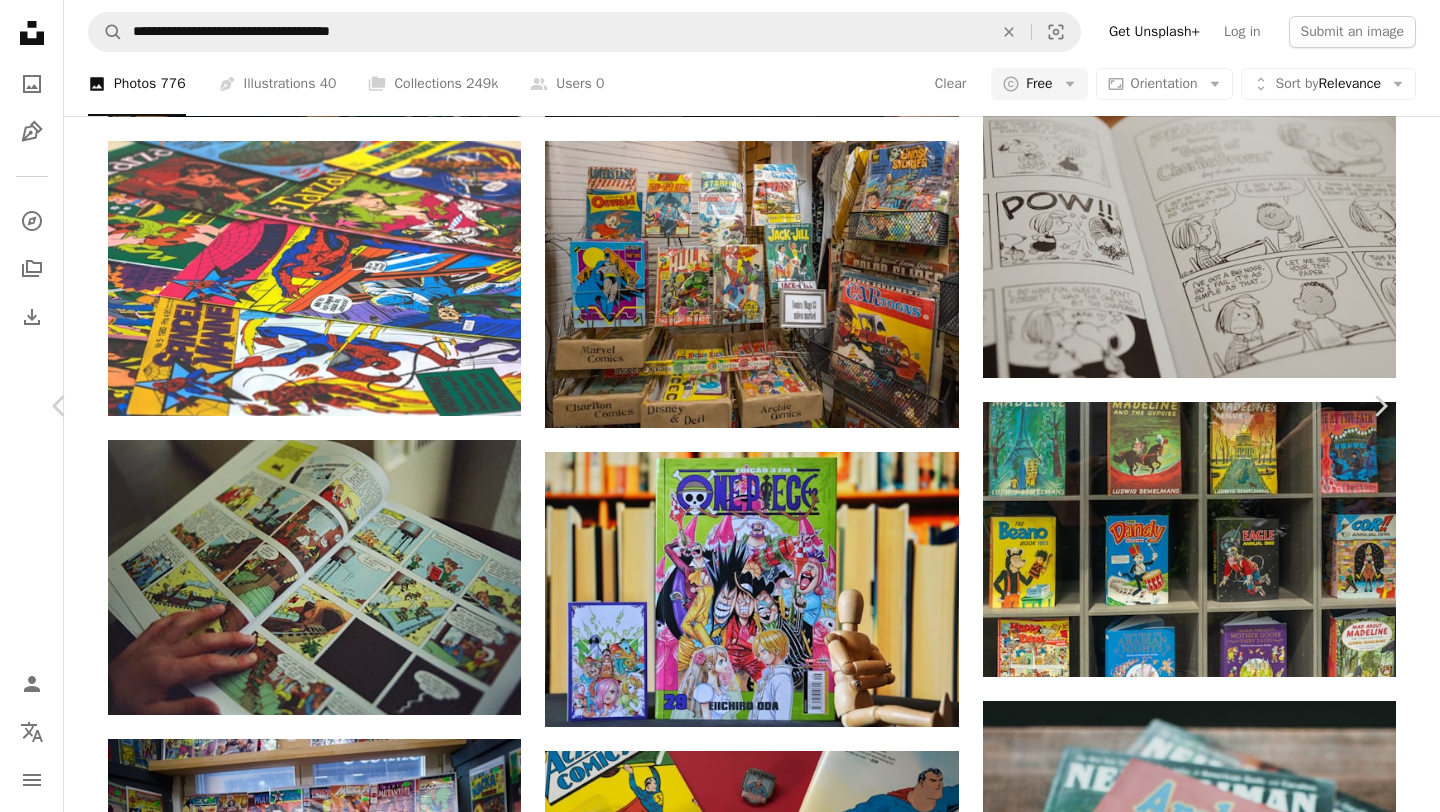 scroll, scrollTop: 125, scrollLeft: 0, axis: vertical 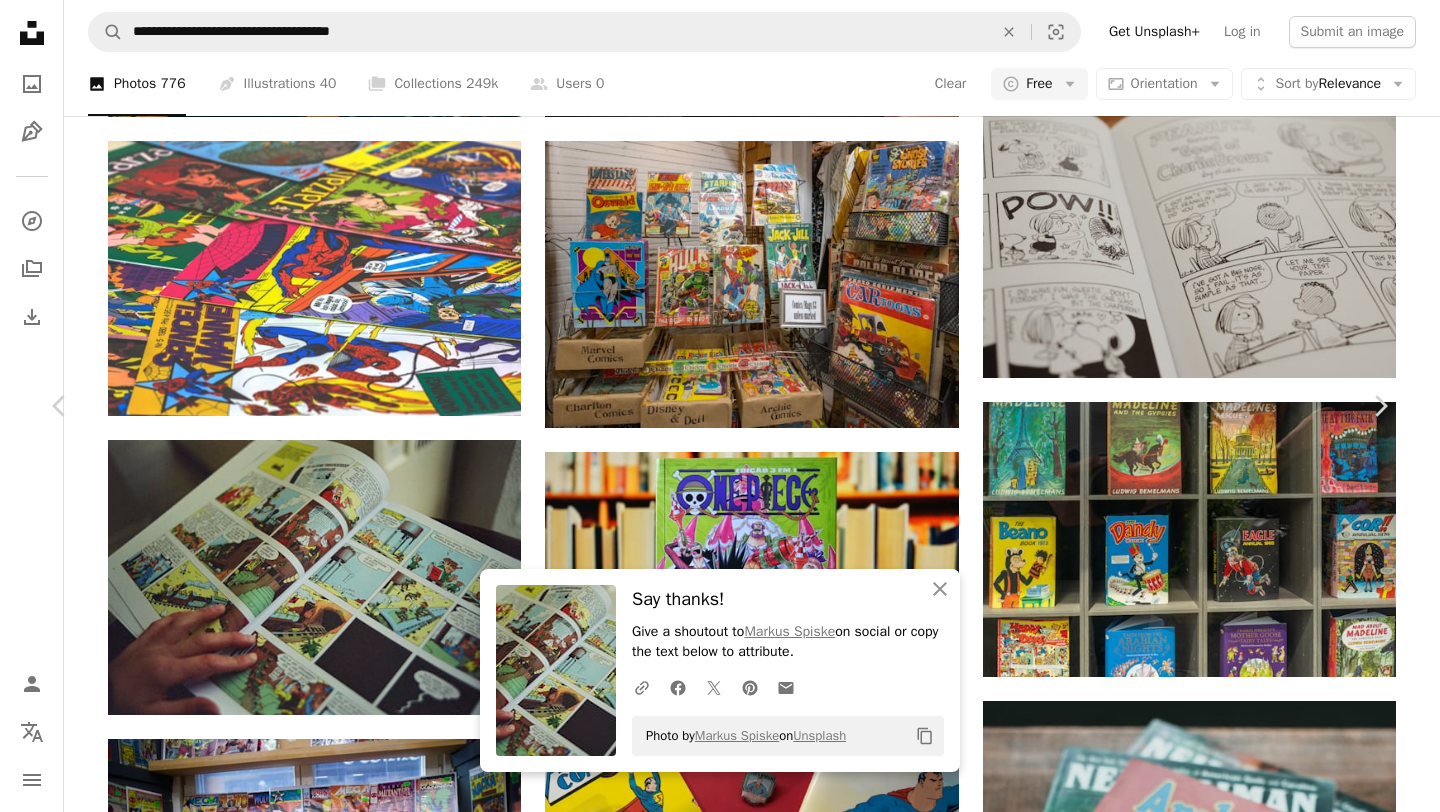 click at bounding box center (712, 4028) 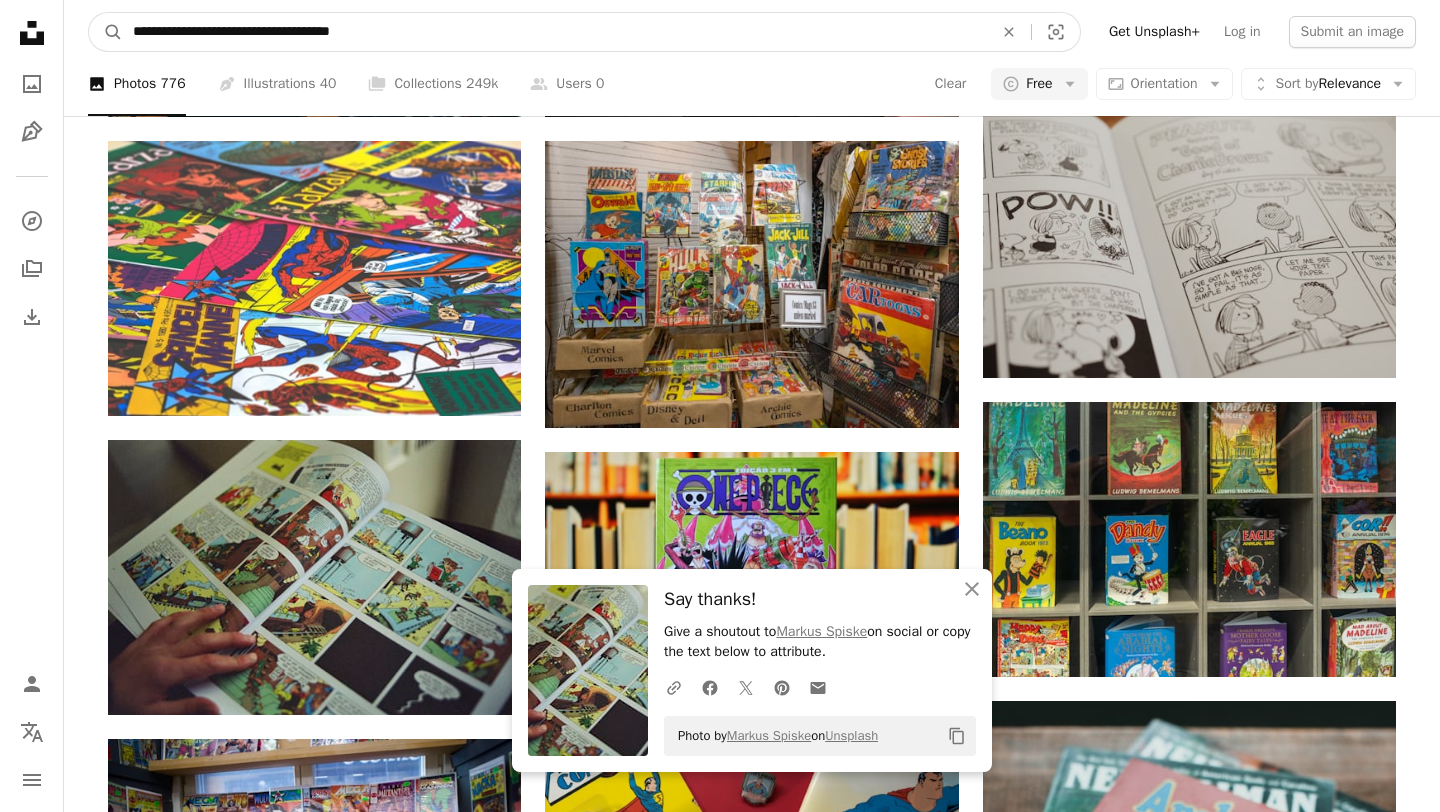 click on "**********" at bounding box center (555, 32) 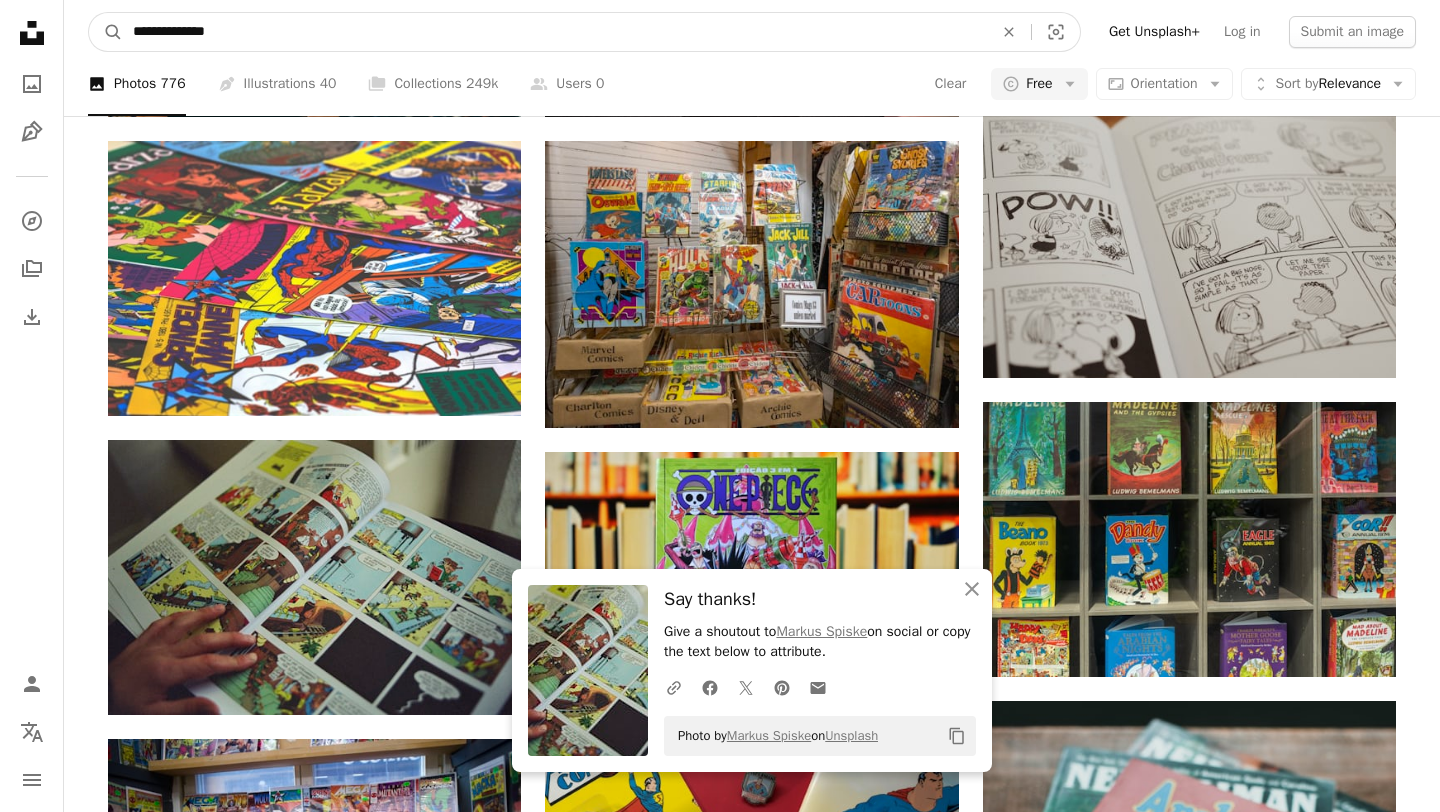 drag, startPoint x: 271, startPoint y: 38, endPoint x: 44, endPoint y: -32, distance: 237.5479 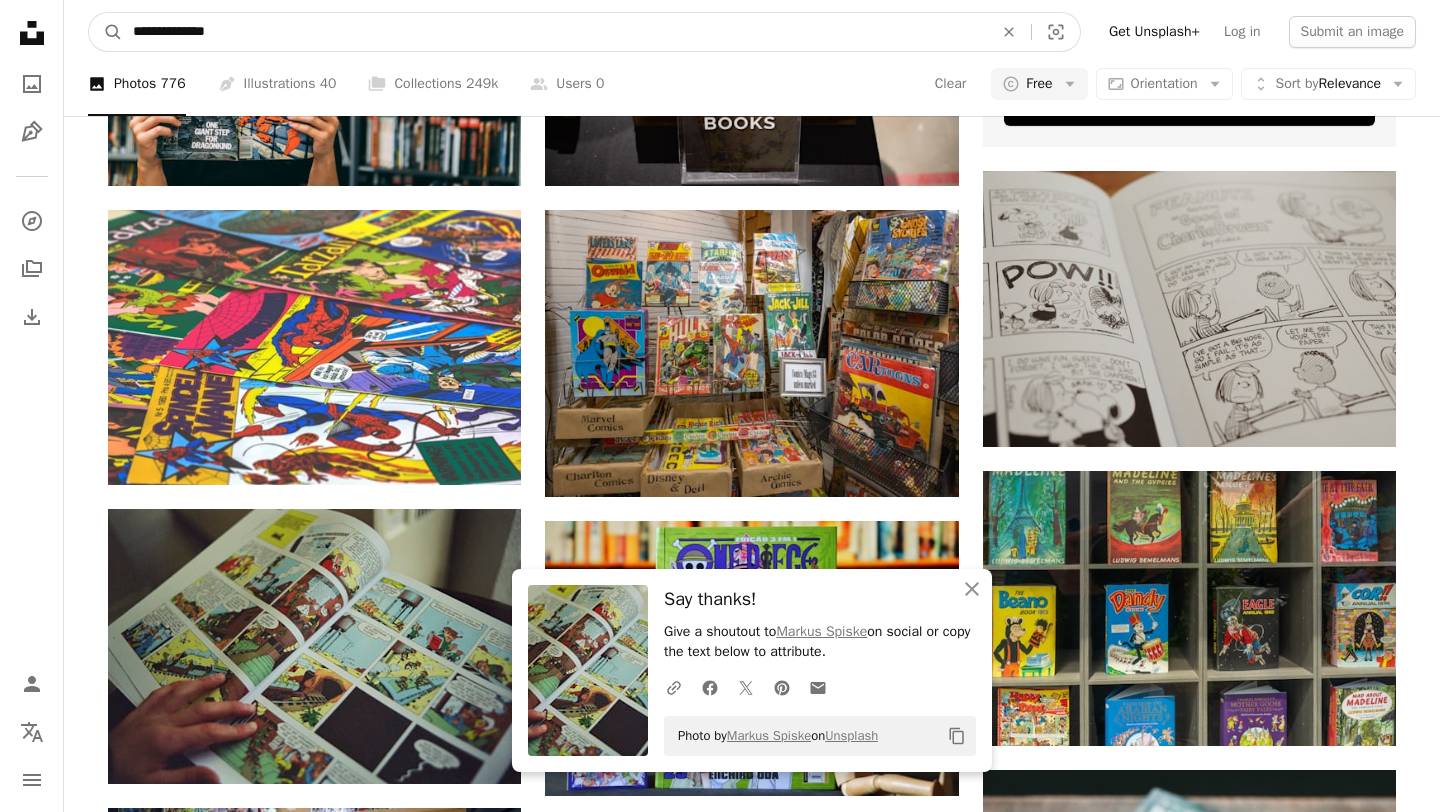 click on "**********" at bounding box center (555, 32) 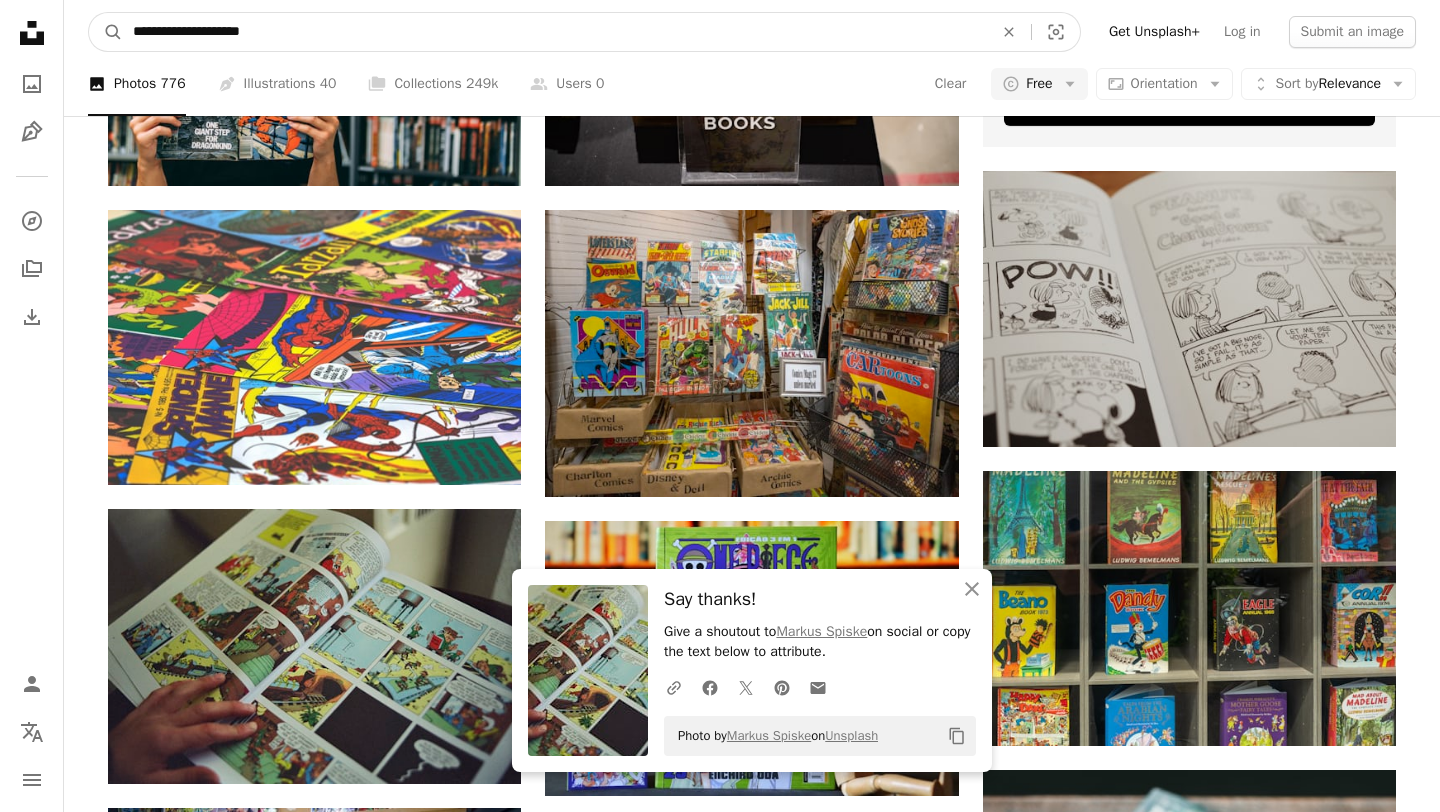type on "**********" 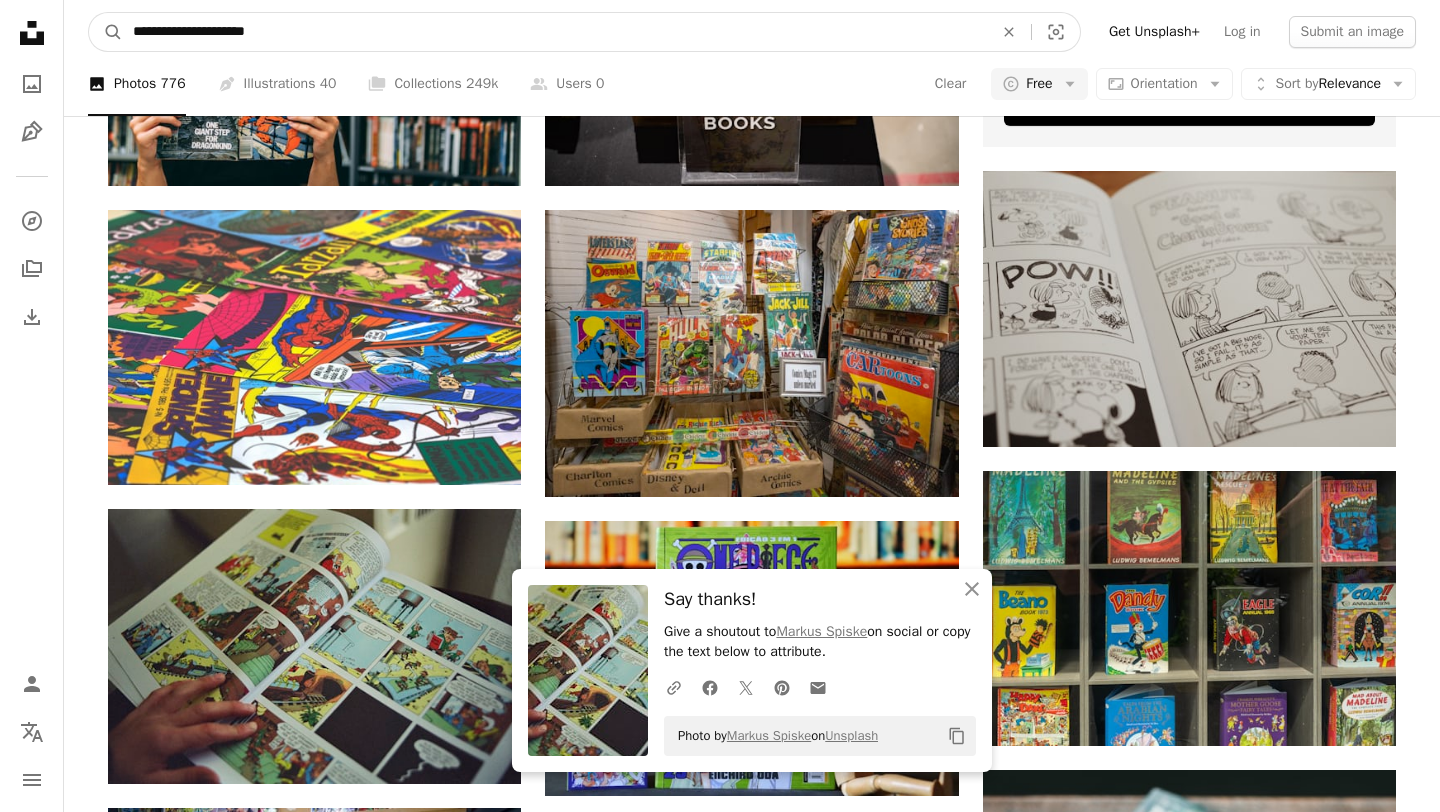 click on "A magnifying glass" at bounding box center [106, 32] 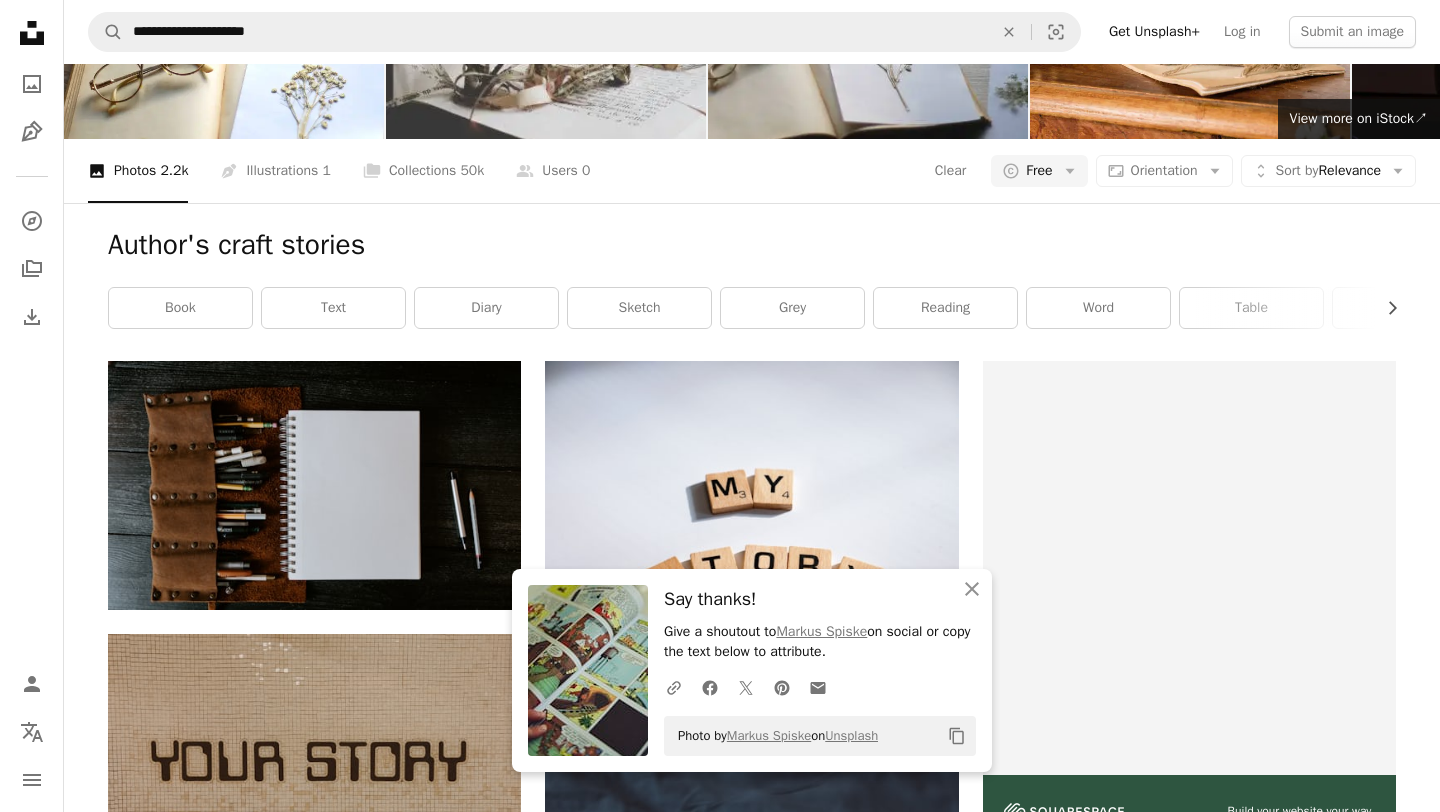scroll, scrollTop: 243, scrollLeft: 0, axis: vertical 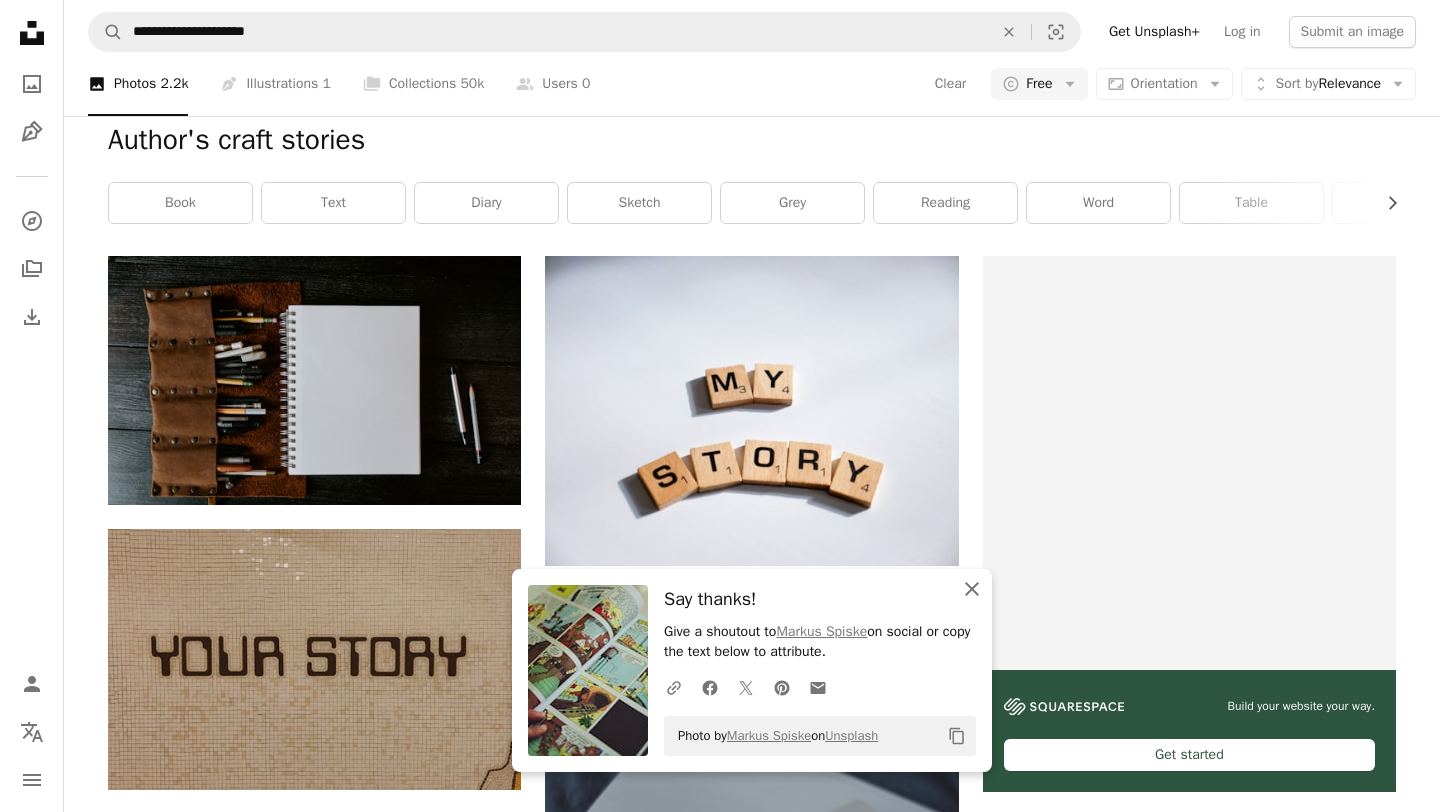click 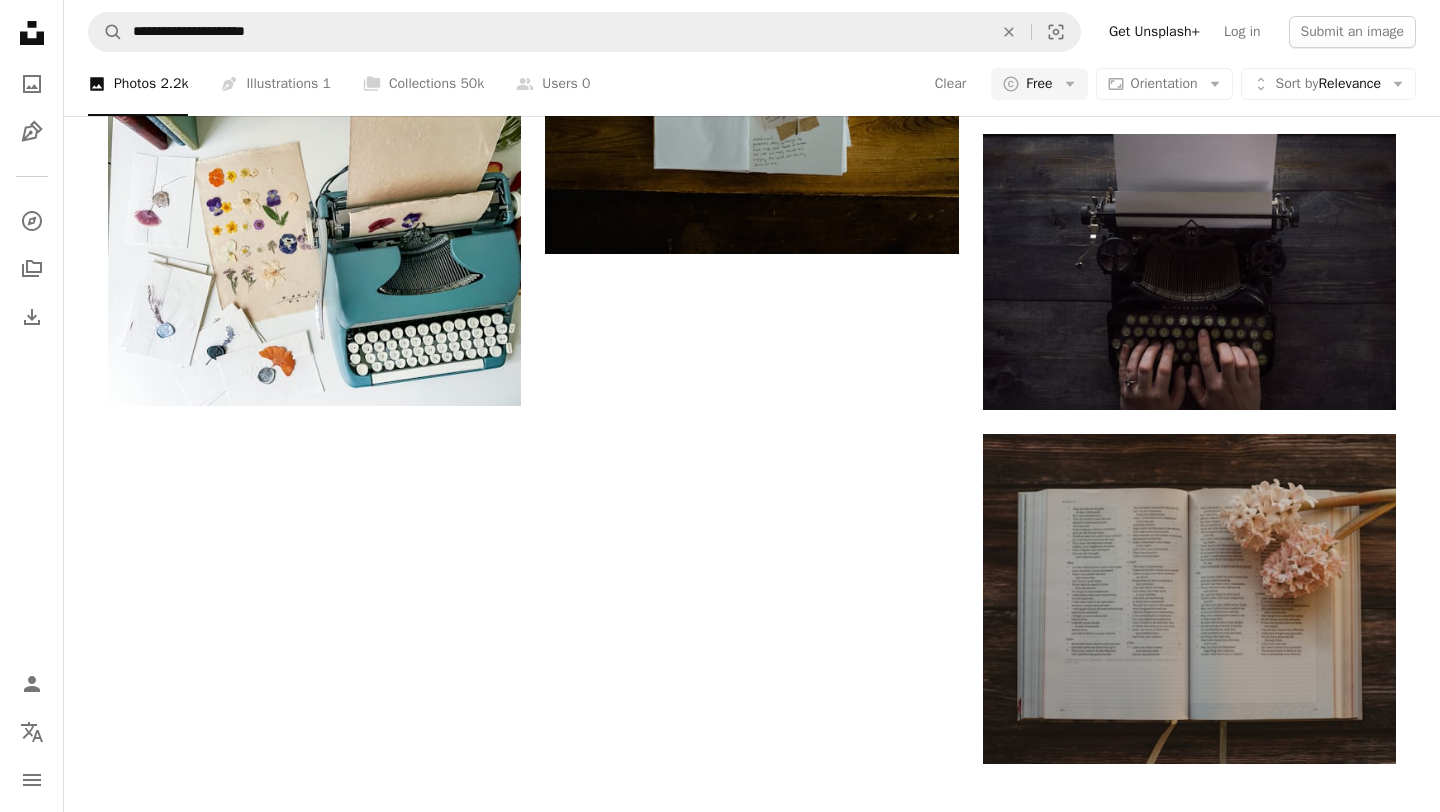 scroll, scrollTop: 2425, scrollLeft: 0, axis: vertical 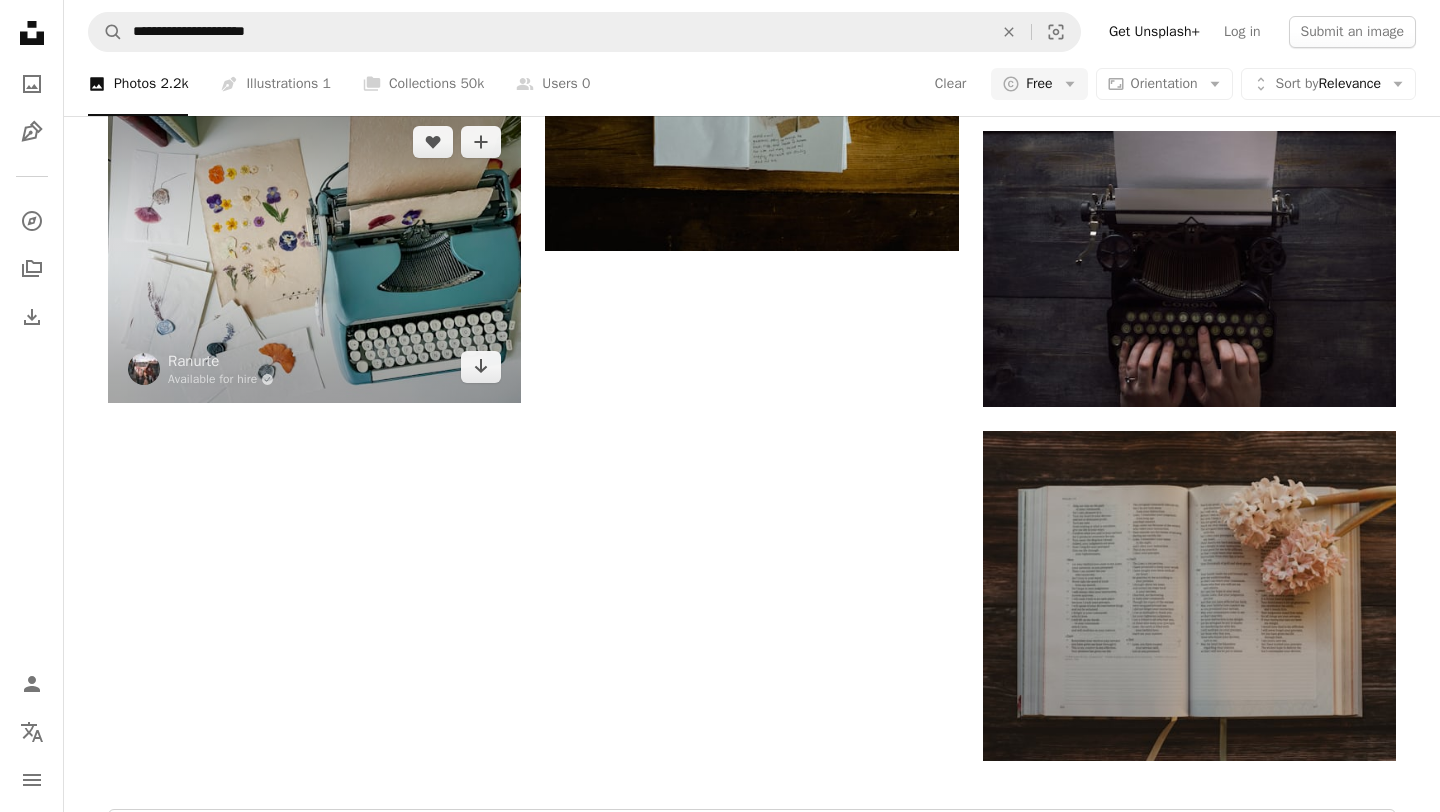 click at bounding box center [314, 255] 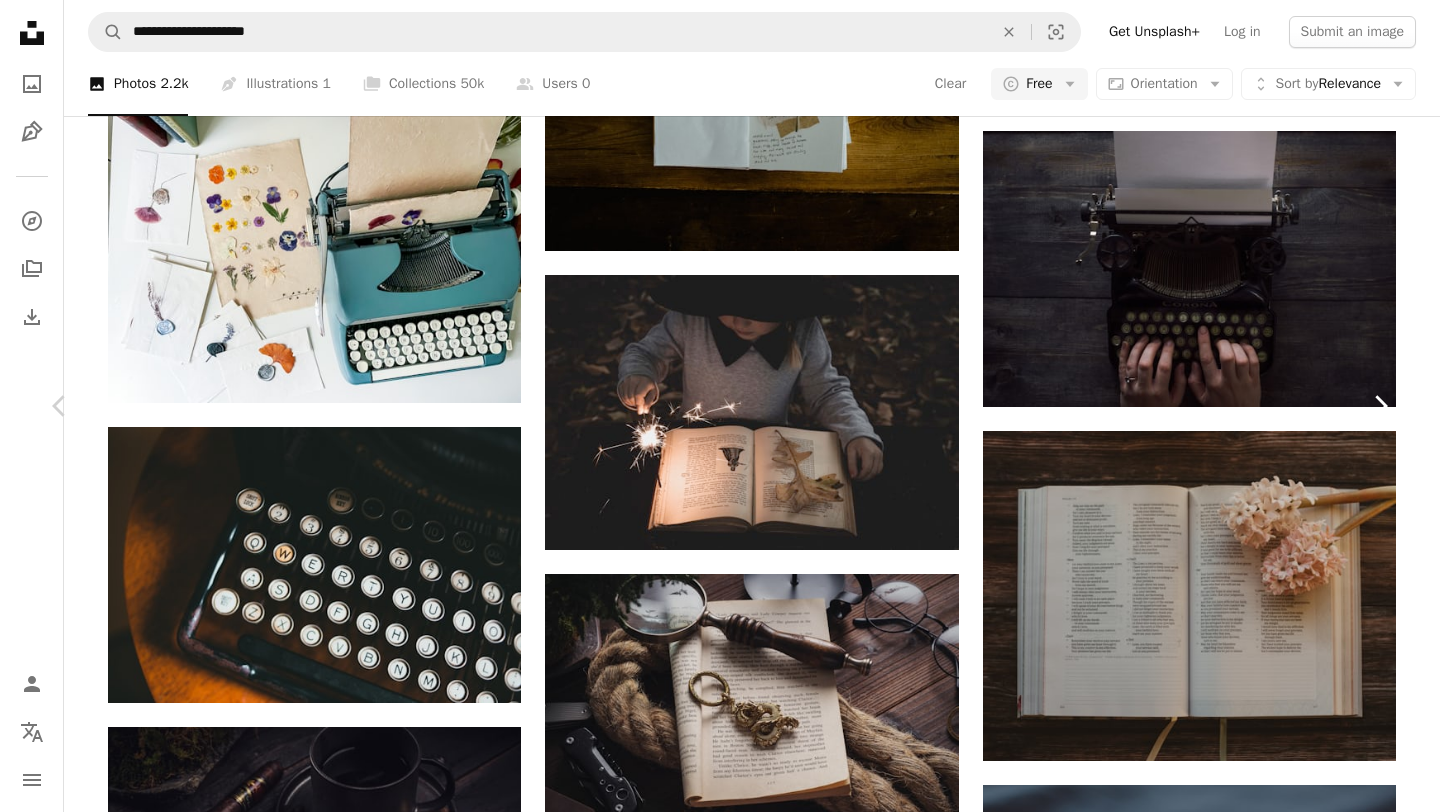 click on "Chevron right" at bounding box center (1380, 406) 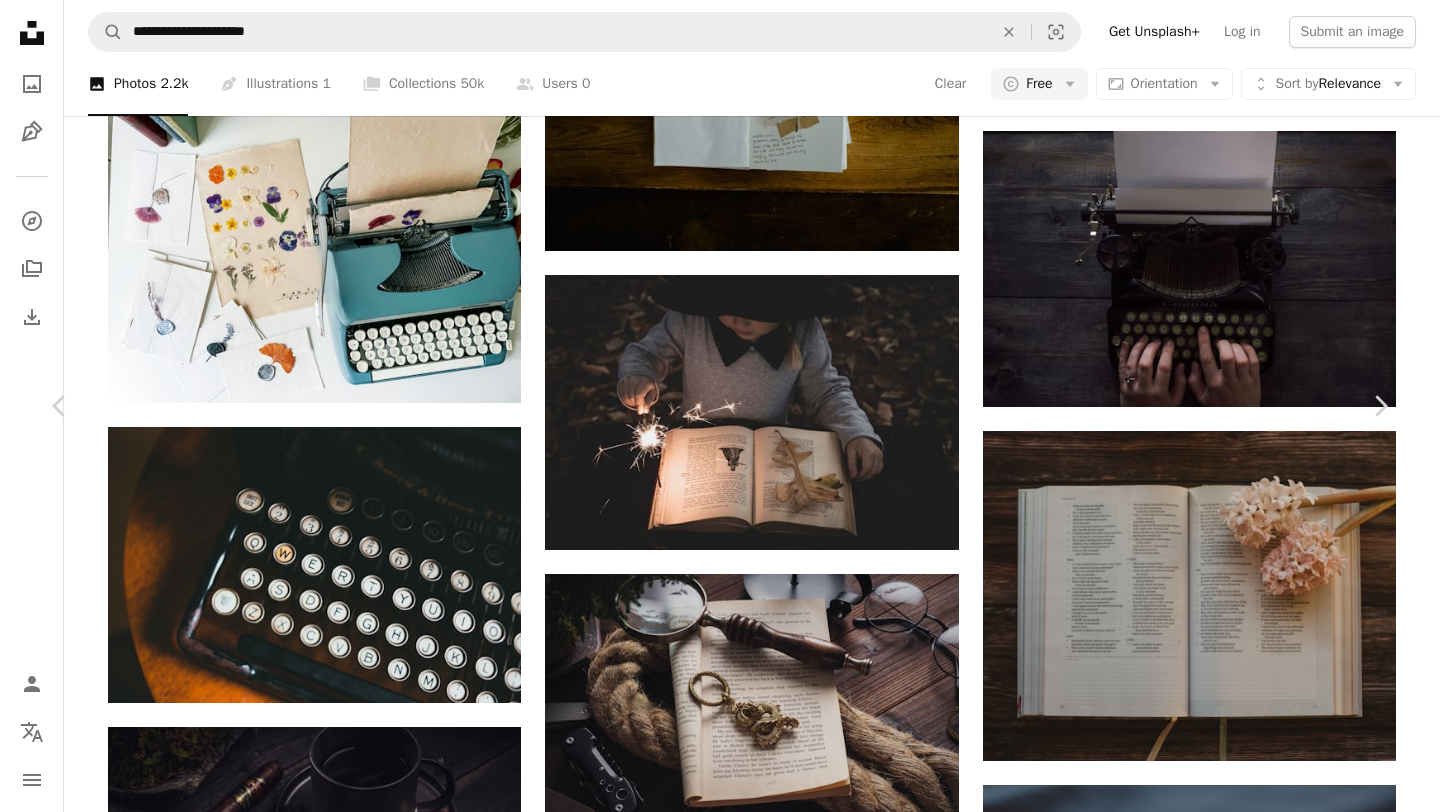 click on "An X shape" at bounding box center [20, 20] 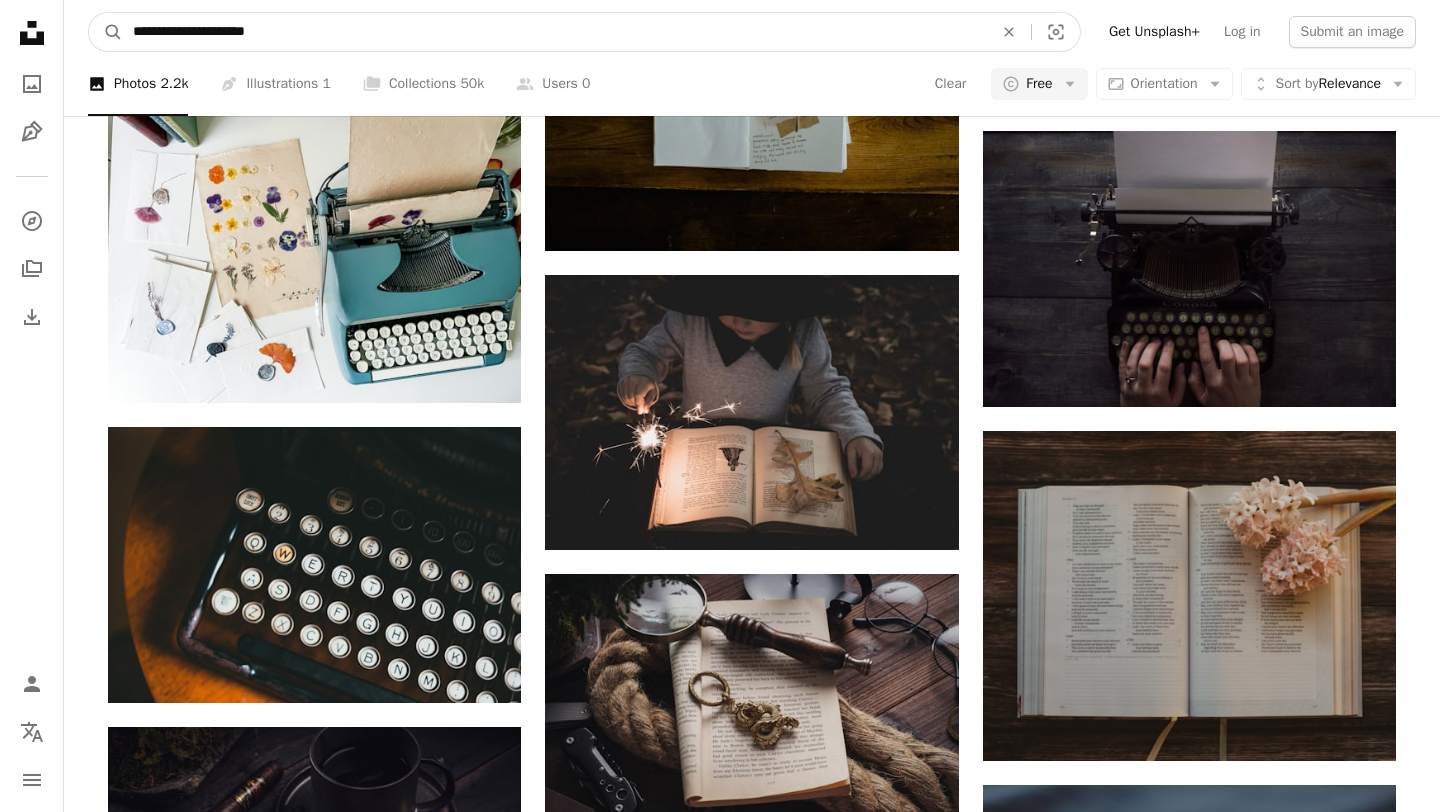 click on "**********" at bounding box center [555, 32] 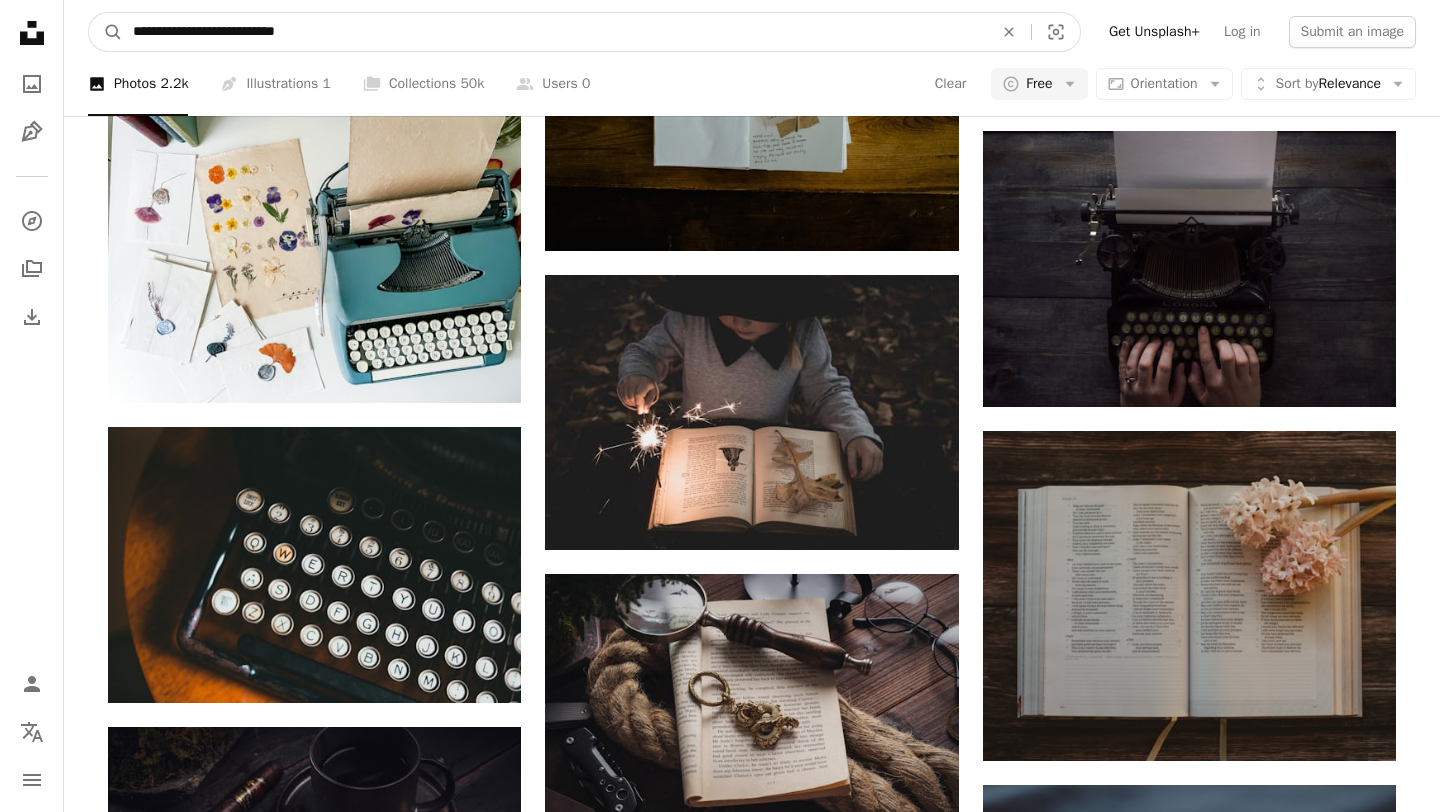 type on "**********" 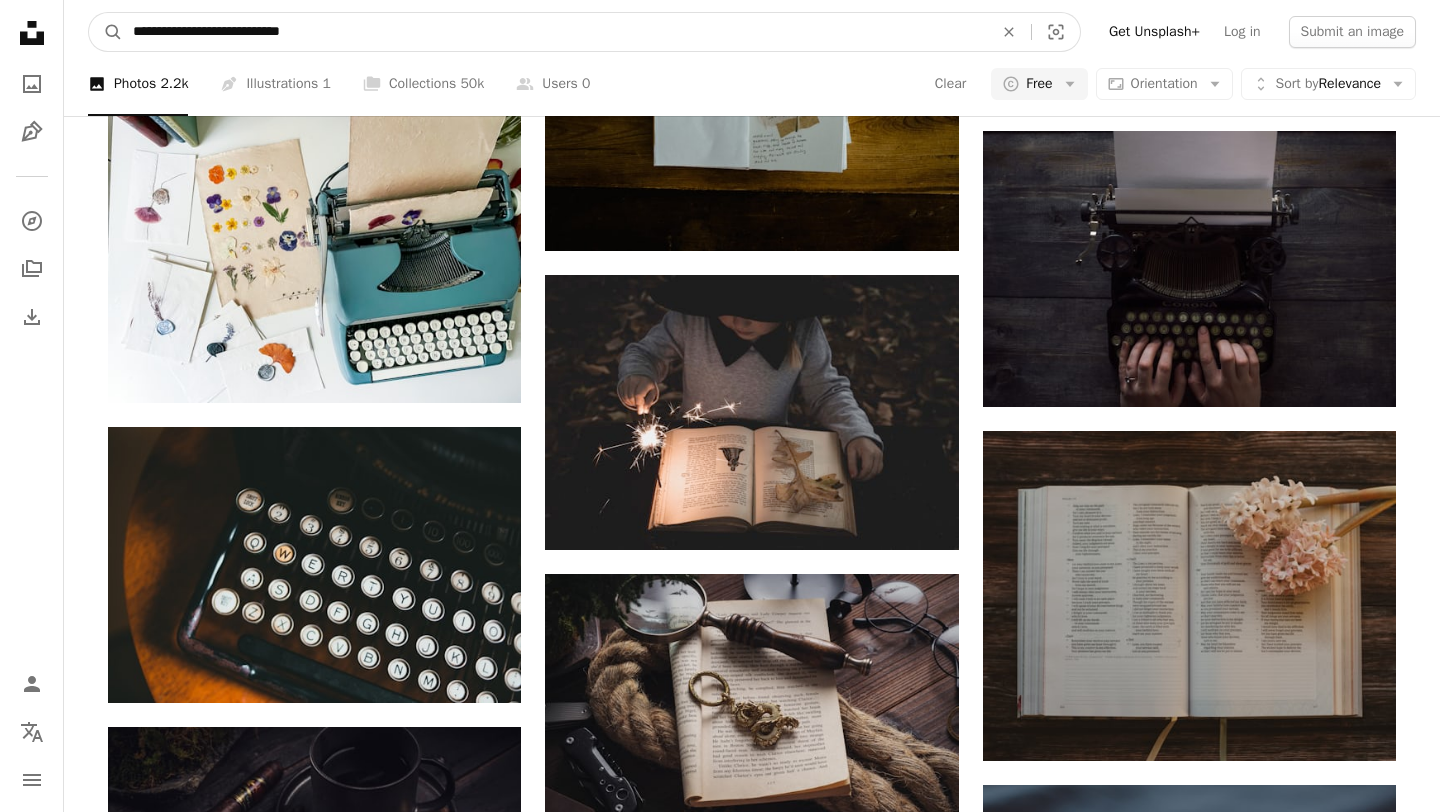click on "A magnifying glass" at bounding box center (106, 32) 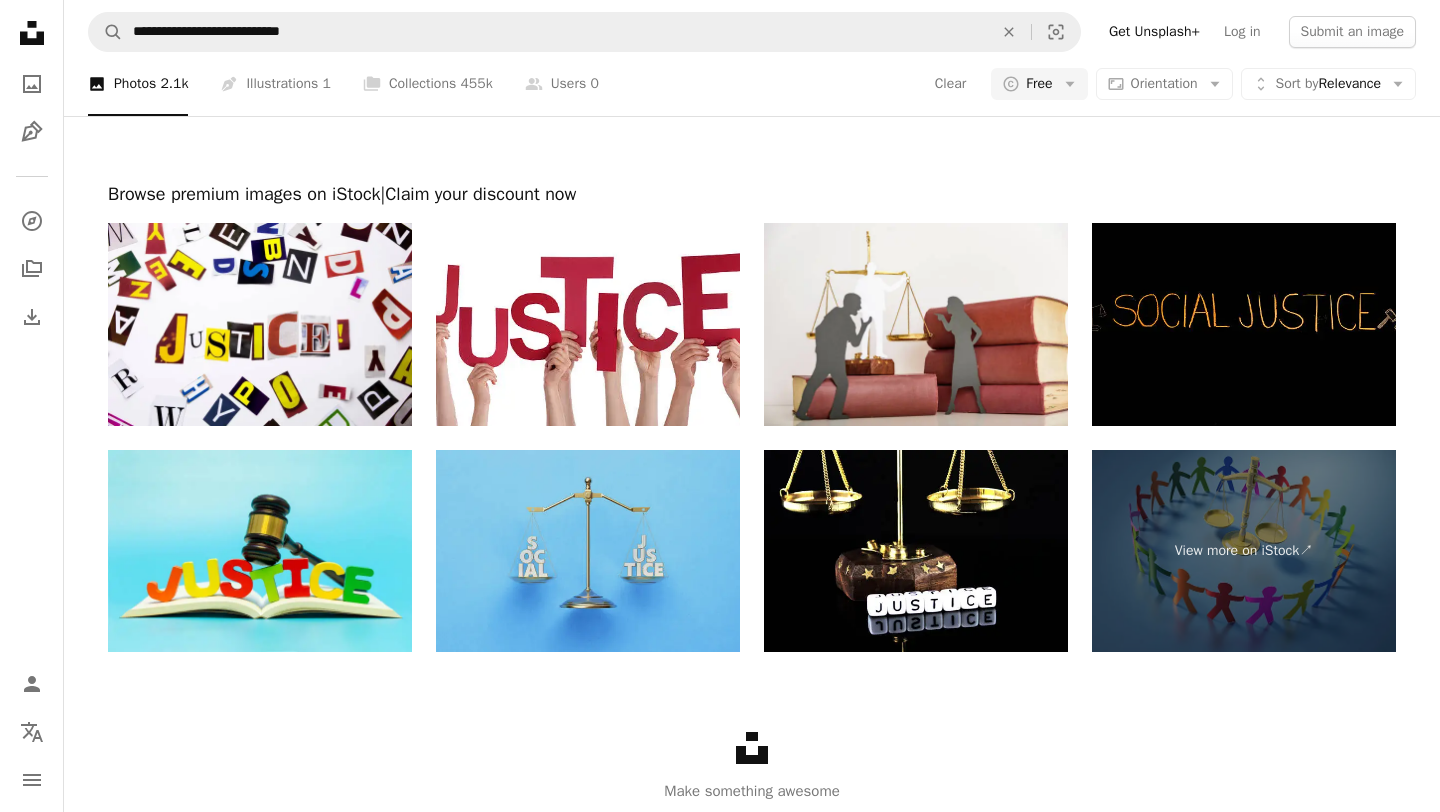 scroll, scrollTop: 3426, scrollLeft: 0, axis: vertical 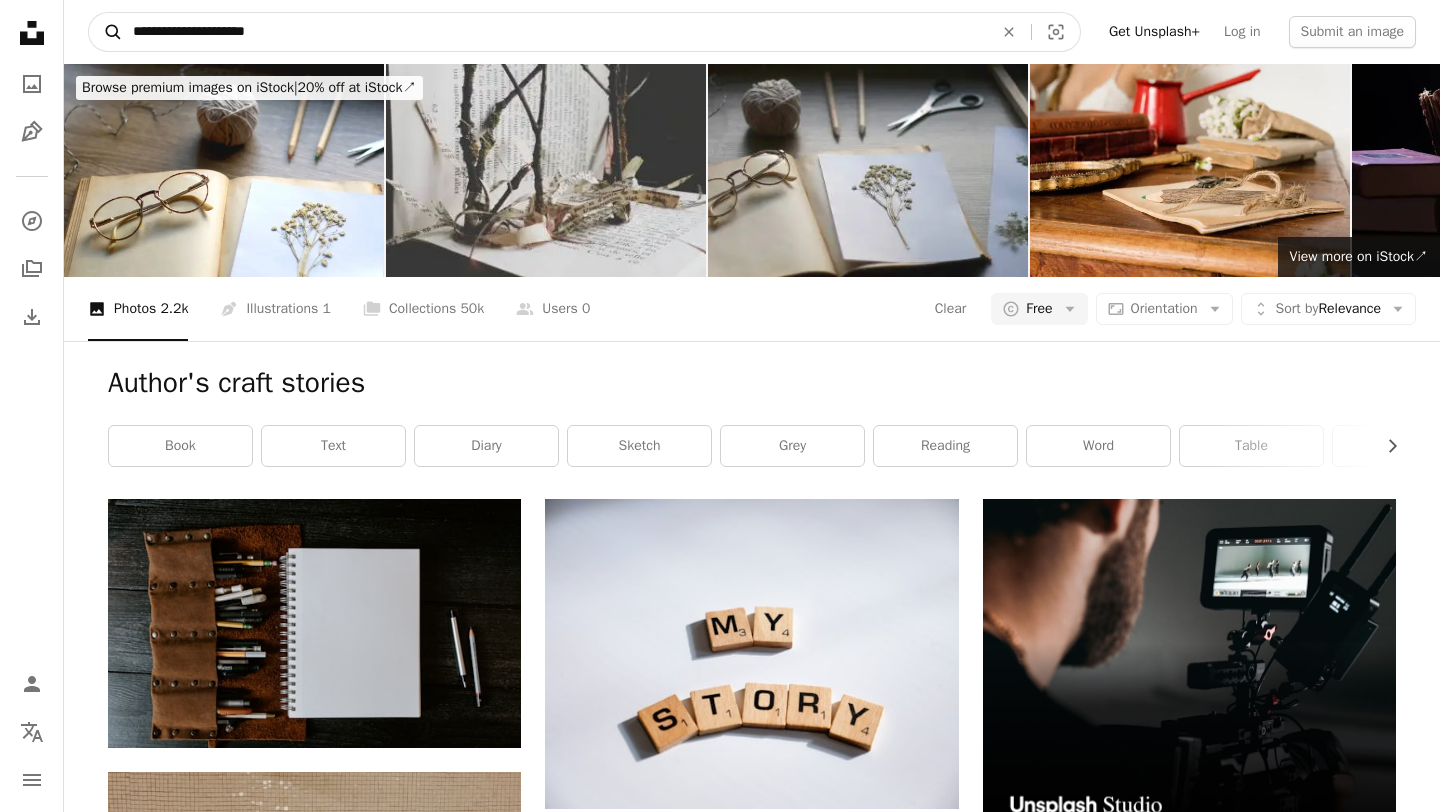 drag, startPoint x: 338, startPoint y: 37, endPoint x: 119, endPoint y: 36, distance: 219.00229 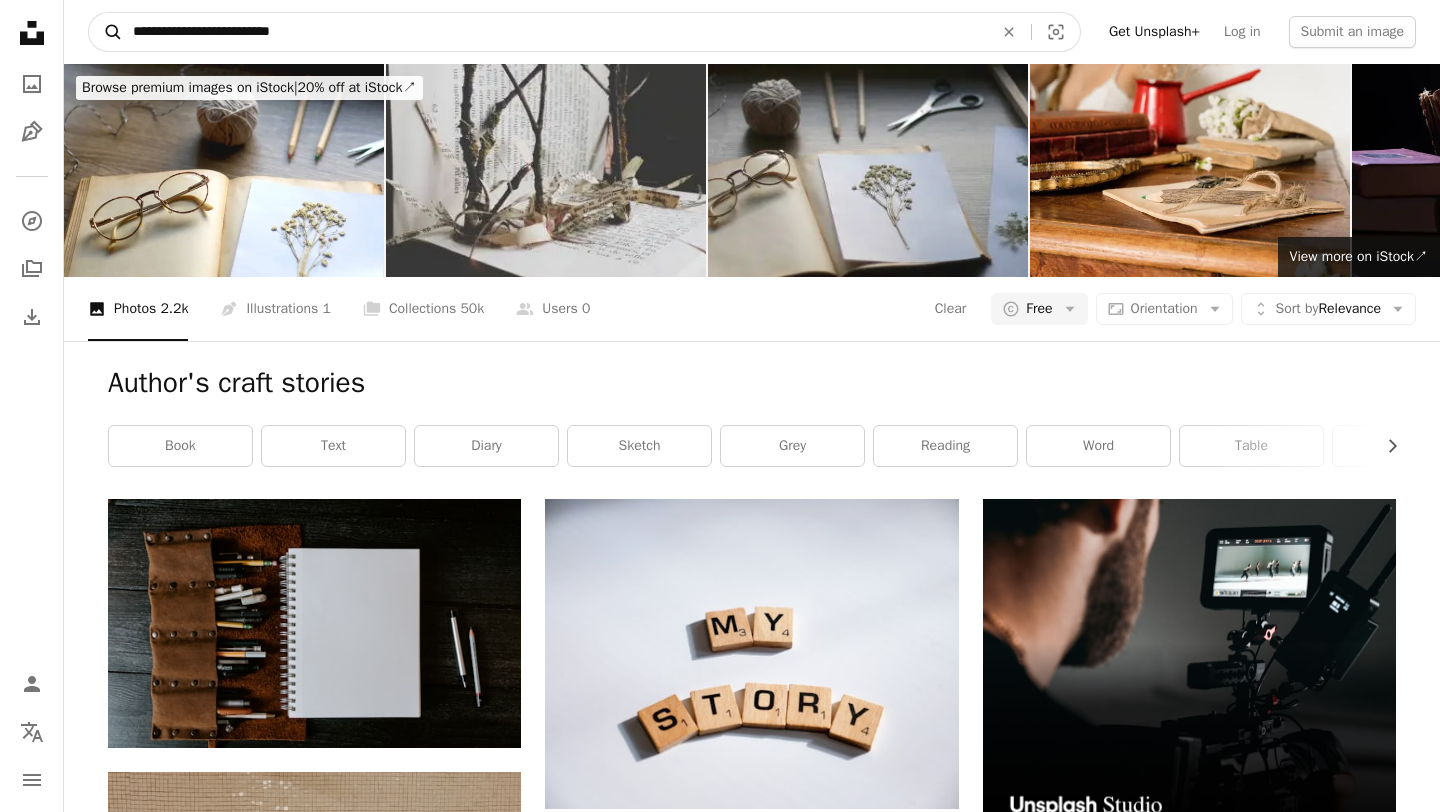 type on "**********" 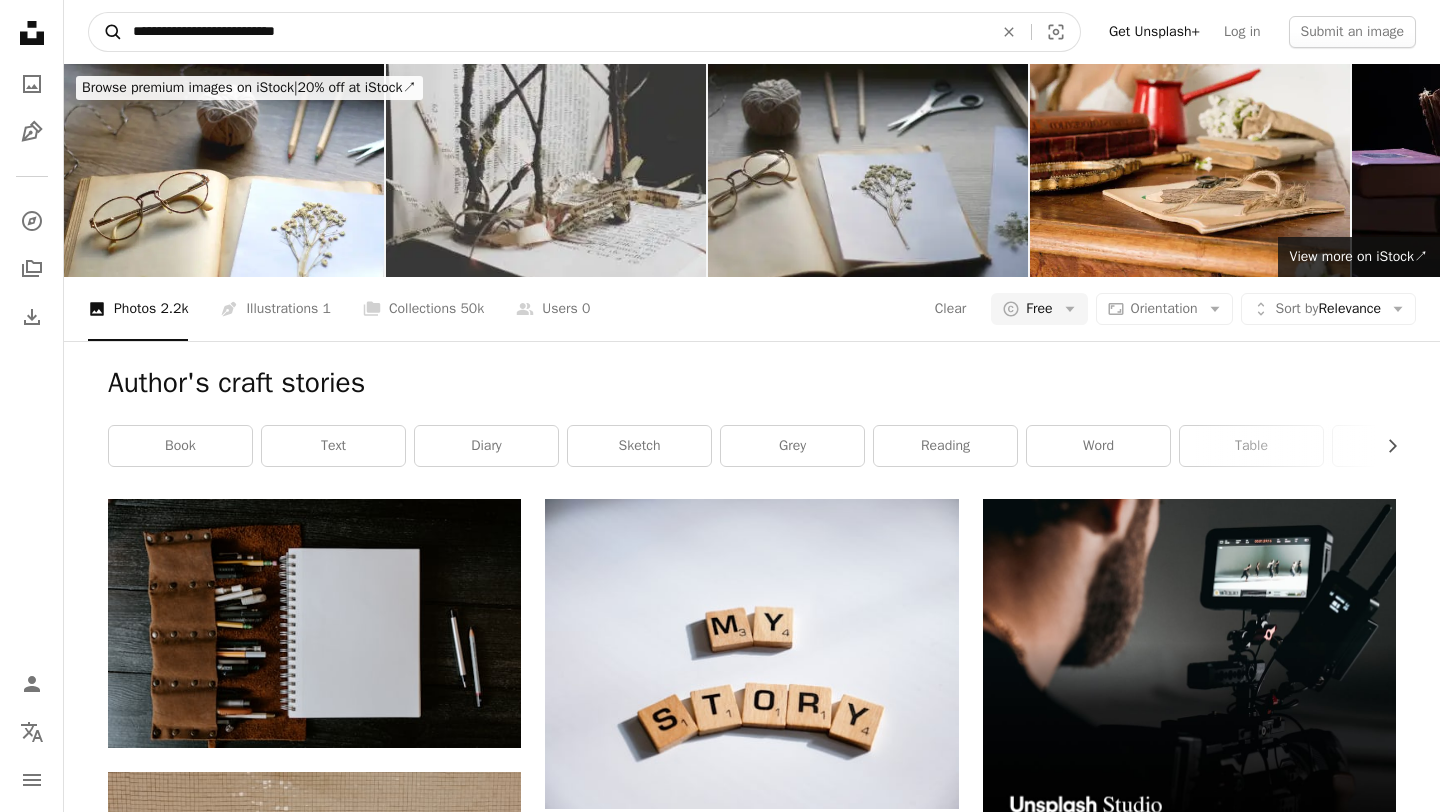 click on "A magnifying glass" at bounding box center (106, 32) 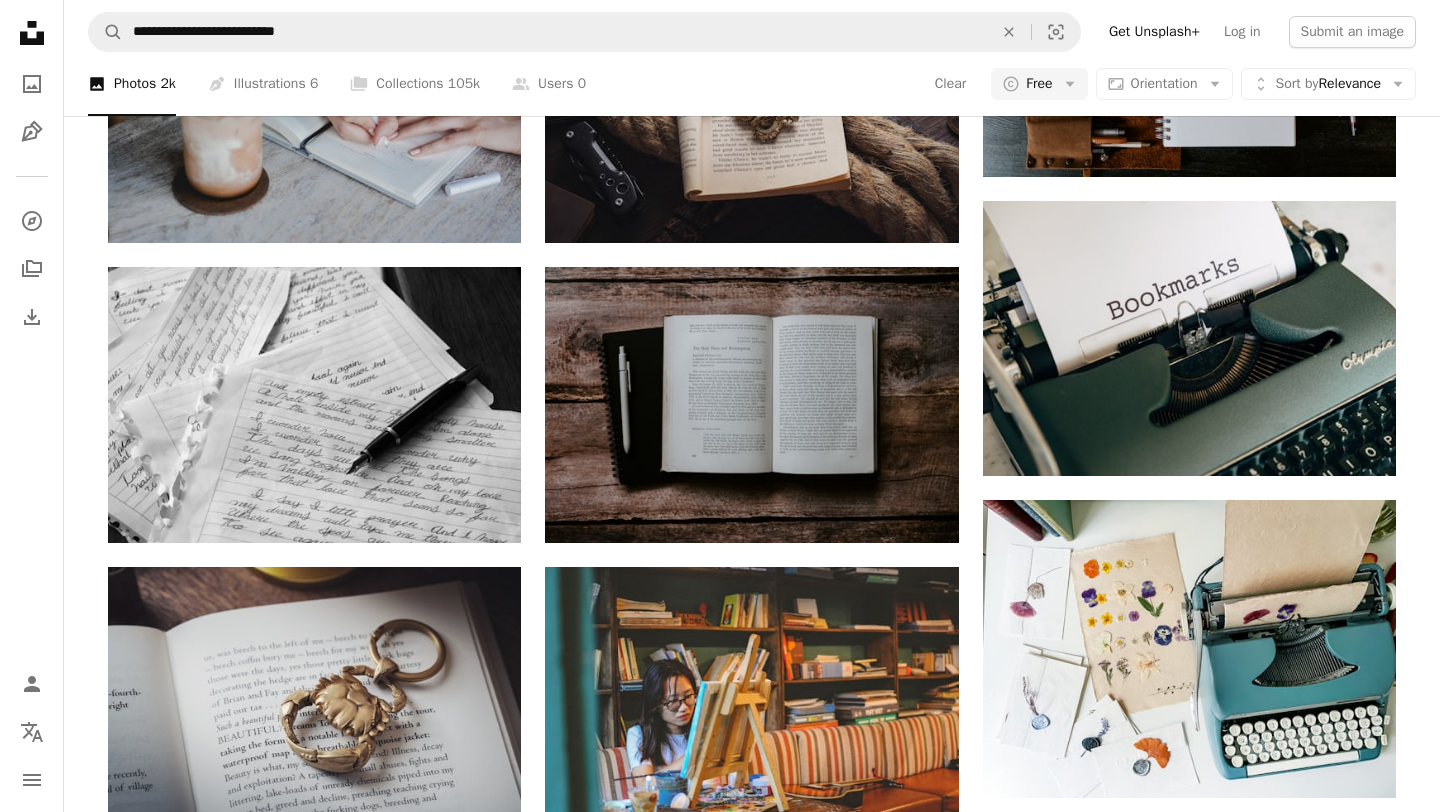 scroll, scrollTop: 1289, scrollLeft: 0, axis: vertical 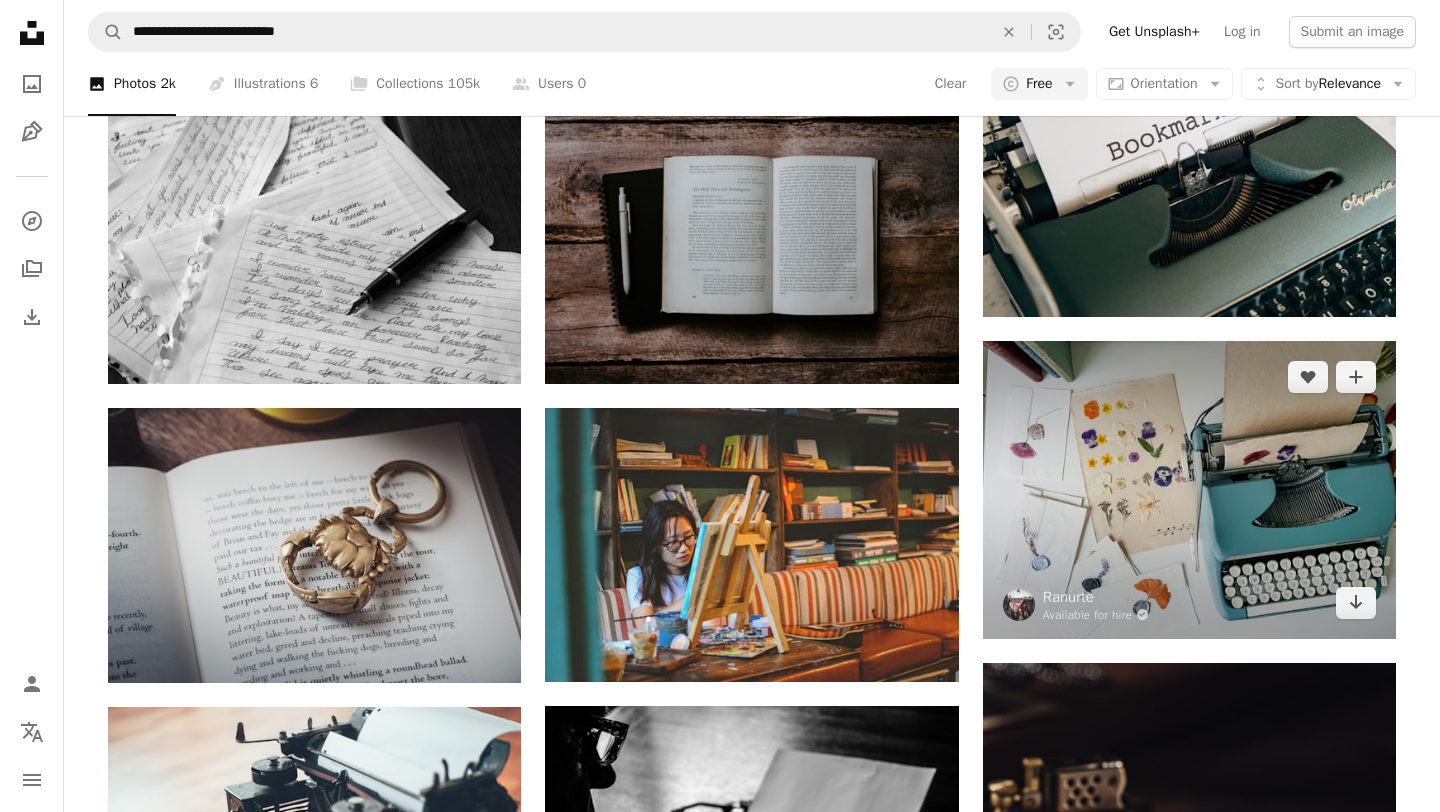 click at bounding box center (1189, 490) 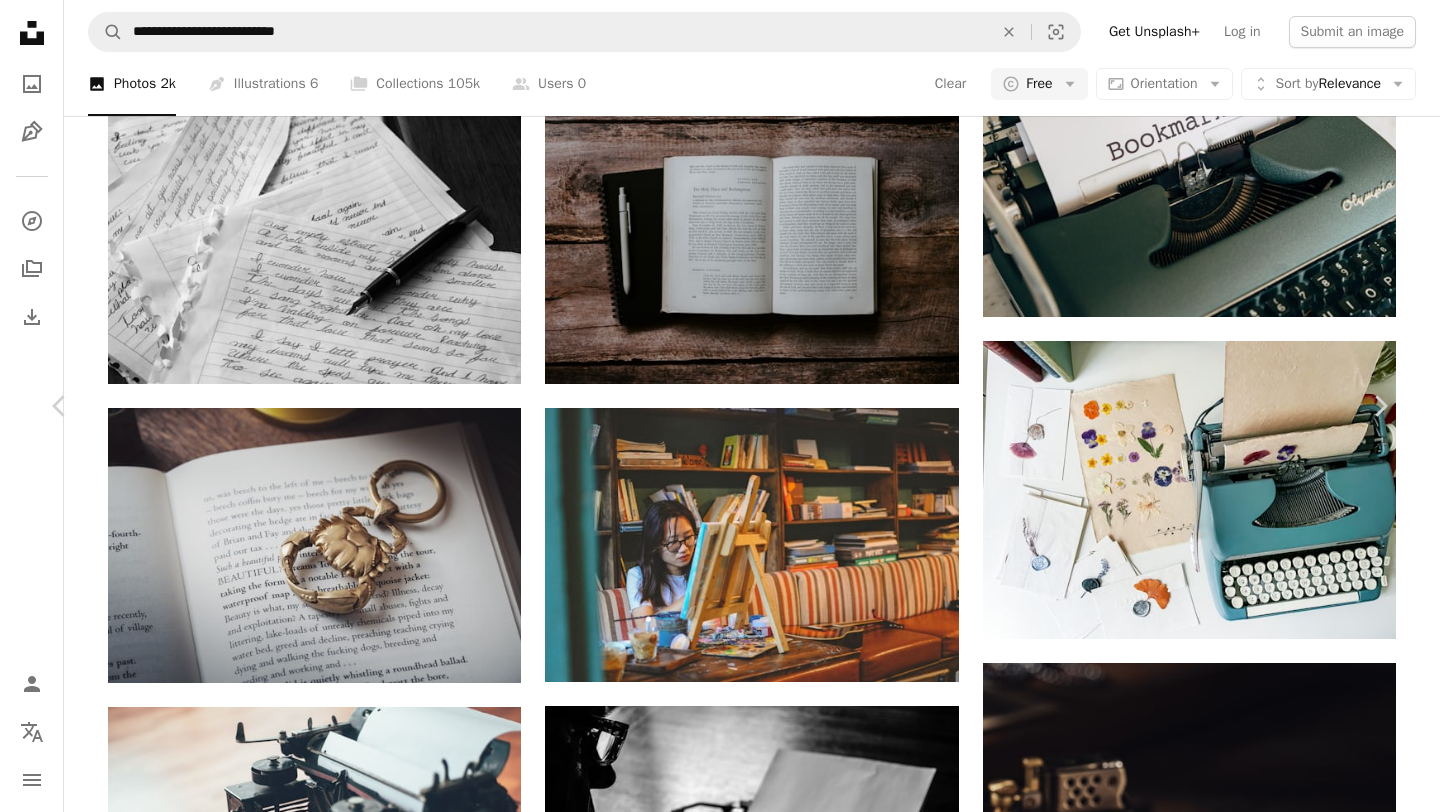 click on "Download free" at bounding box center [1191, 3207] 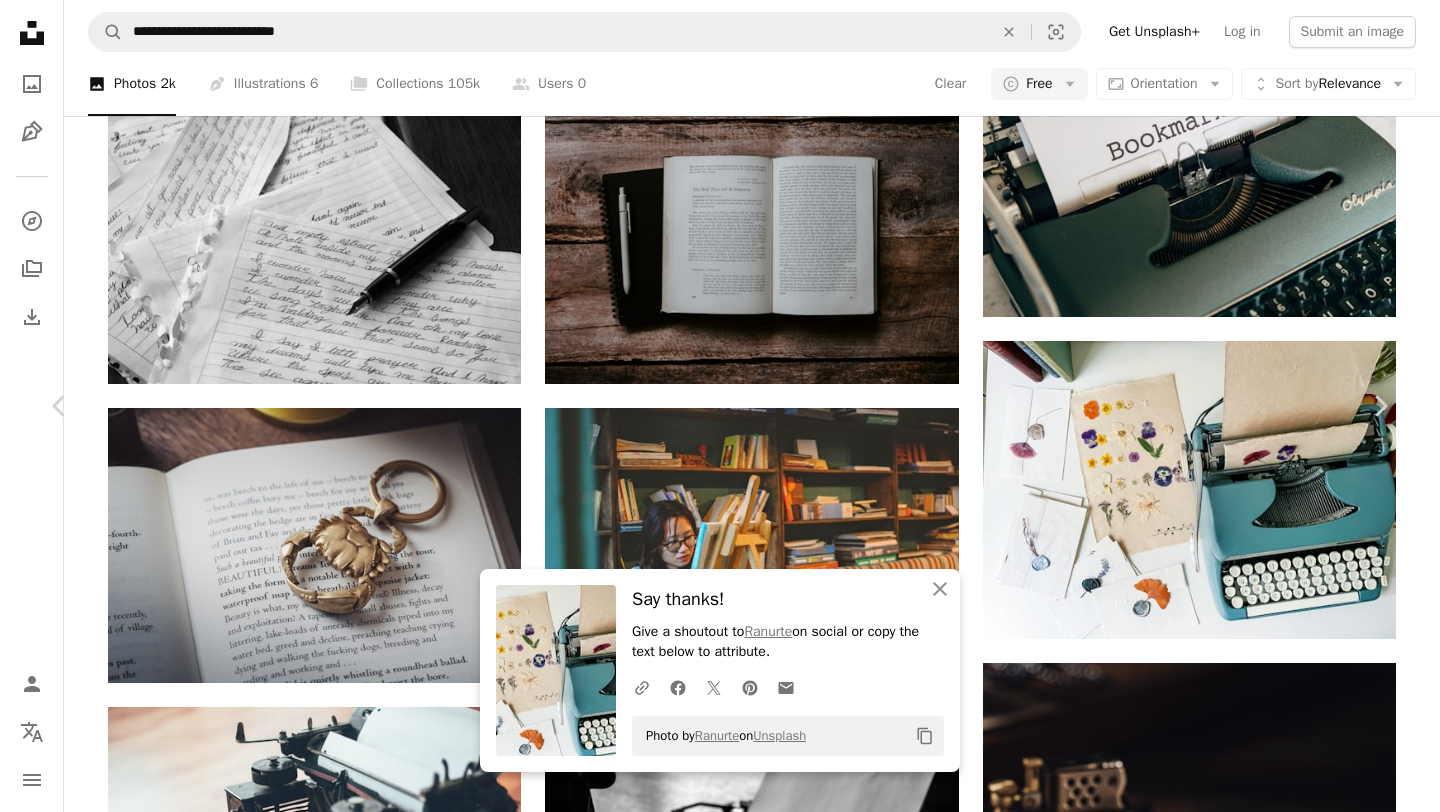 click on "Zoom in" at bounding box center (712, 3566) 